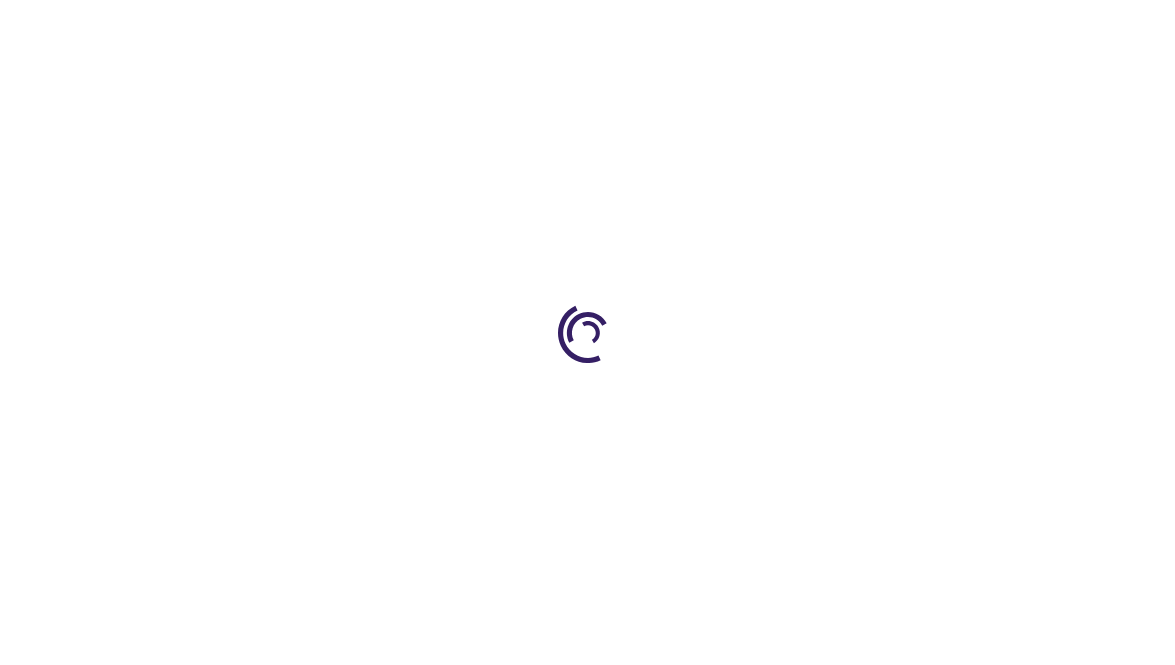 scroll, scrollTop: 0, scrollLeft: 0, axis: both 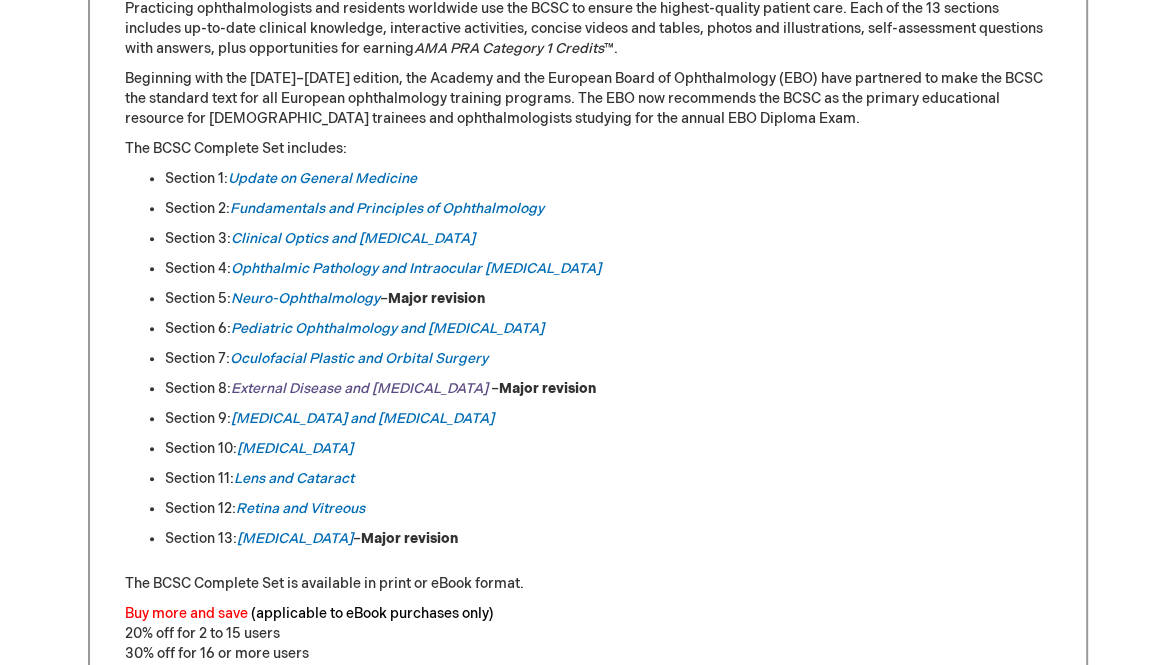 click on "External Disease and Cornea" at bounding box center [359, 388] 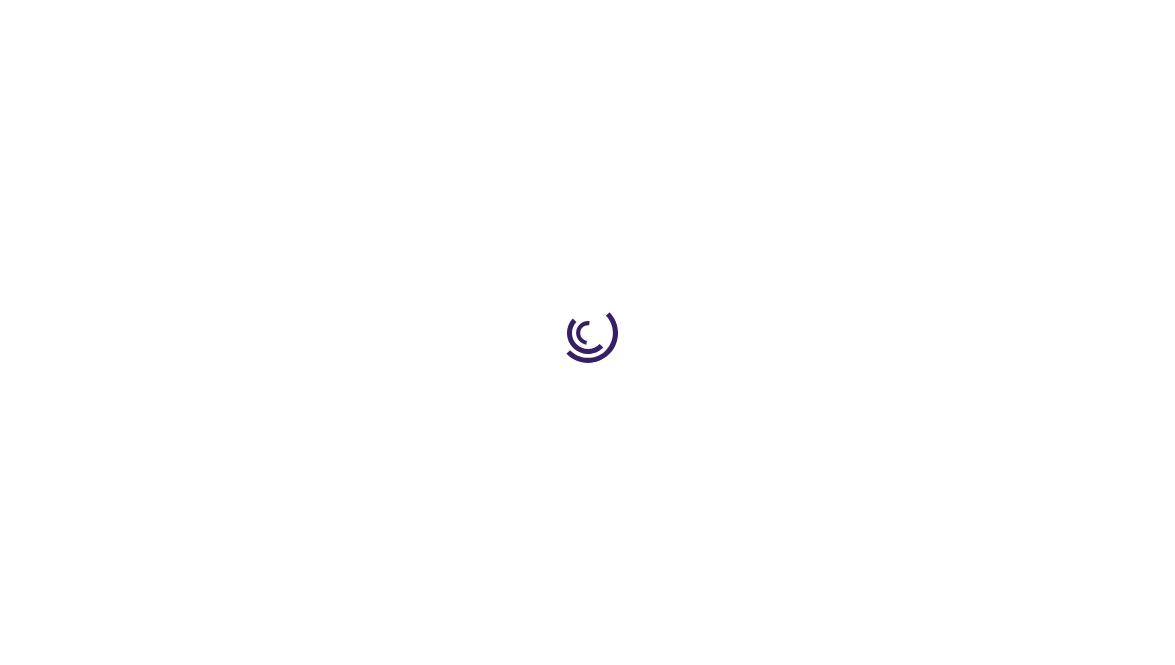 scroll, scrollTop: 0, scrollLeft: 0, axis: both 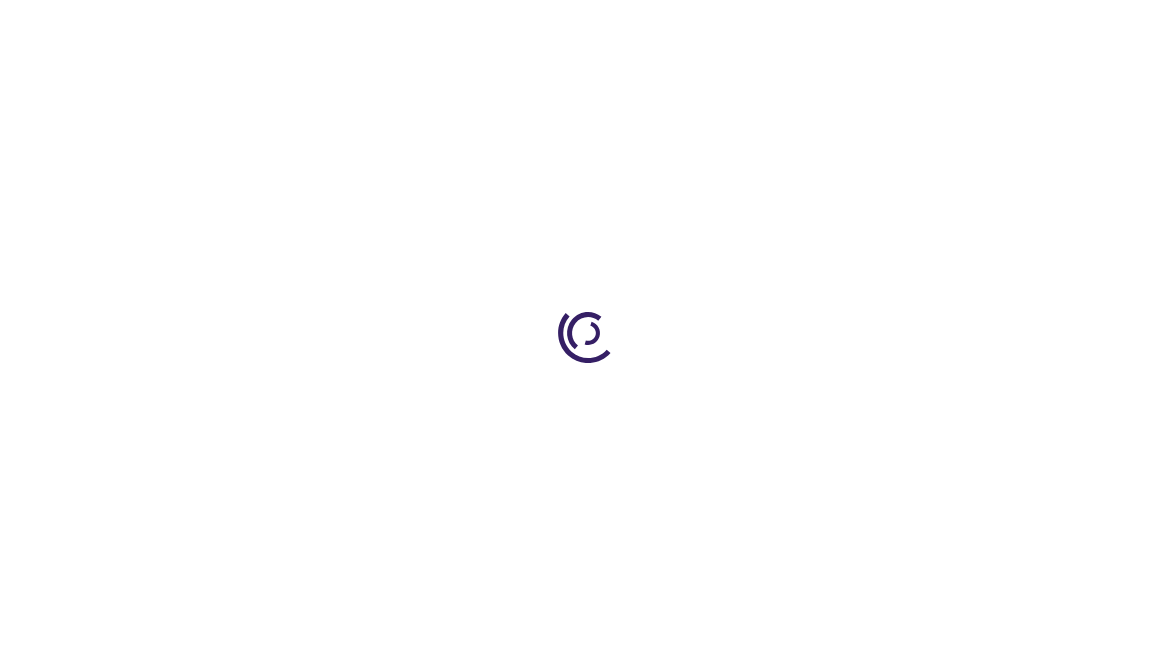 type on "0" 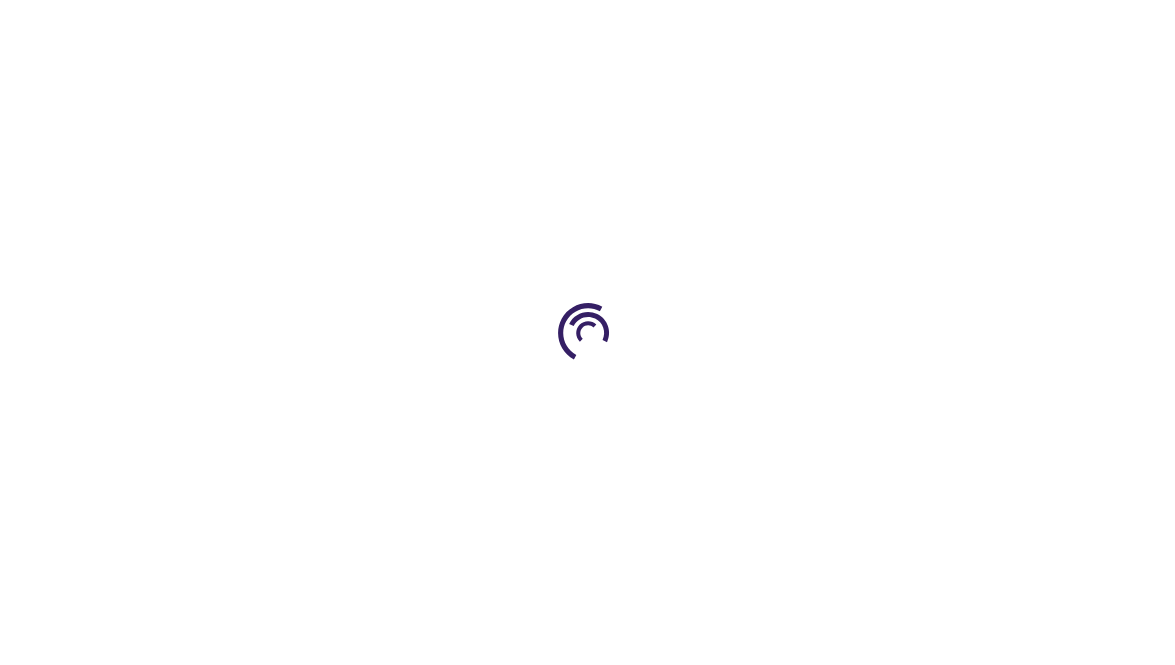 type on "0" 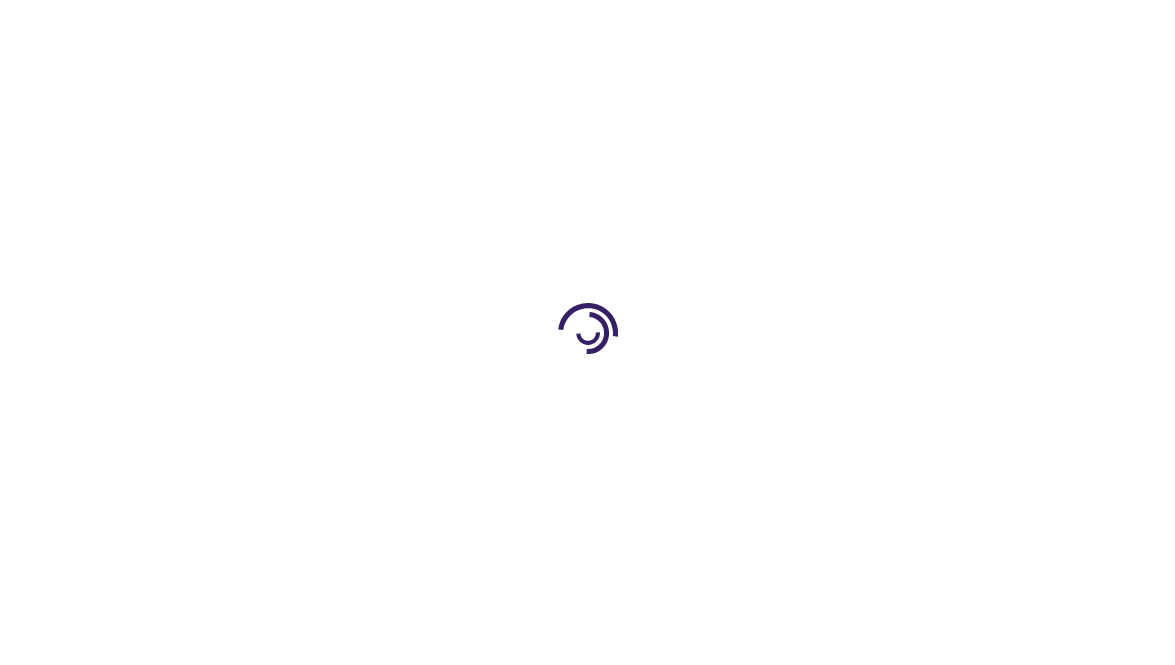 type on "0" 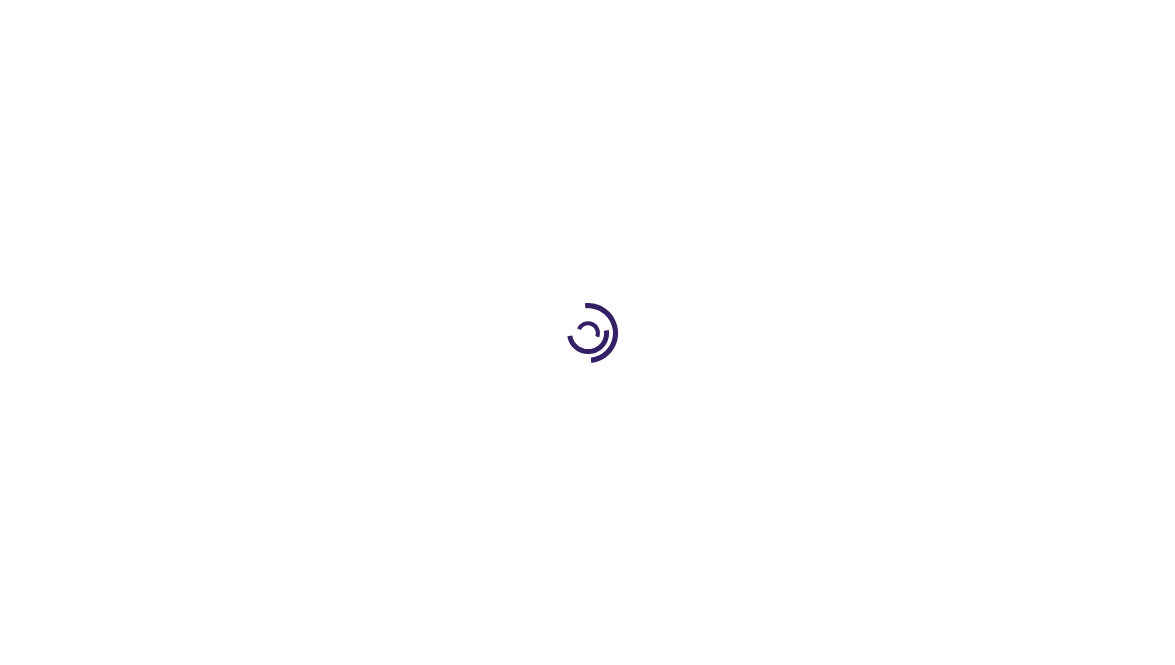 scroll, scrollTop: 0, scrollLeft: 0, axis: both 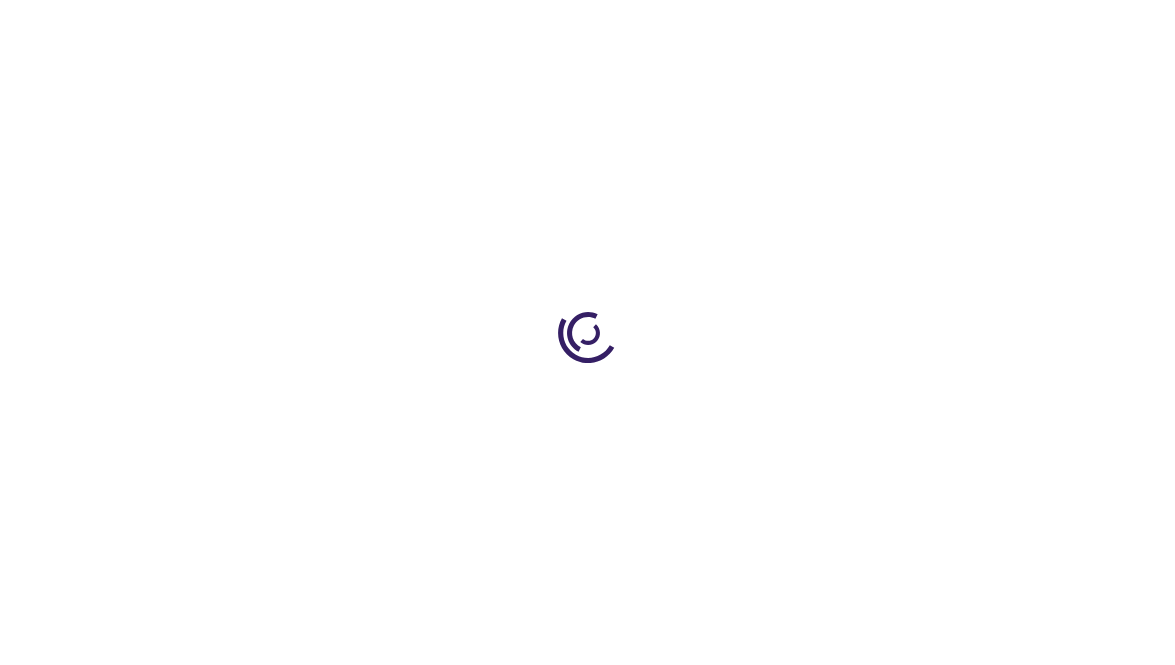 type on "0" 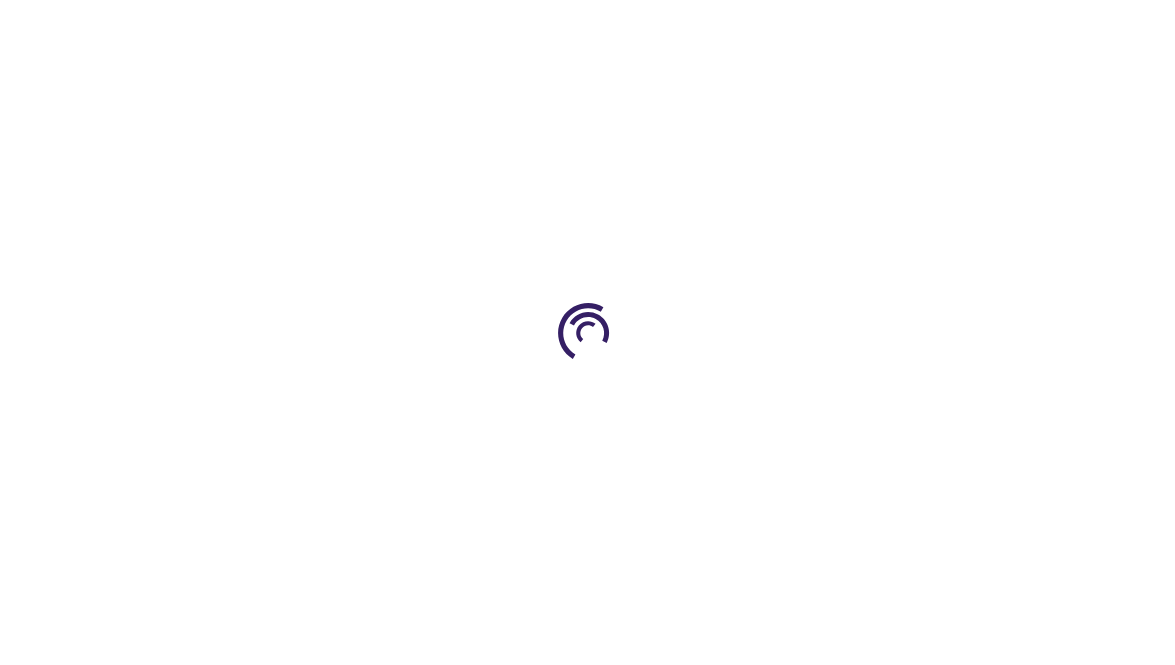 type on "0" 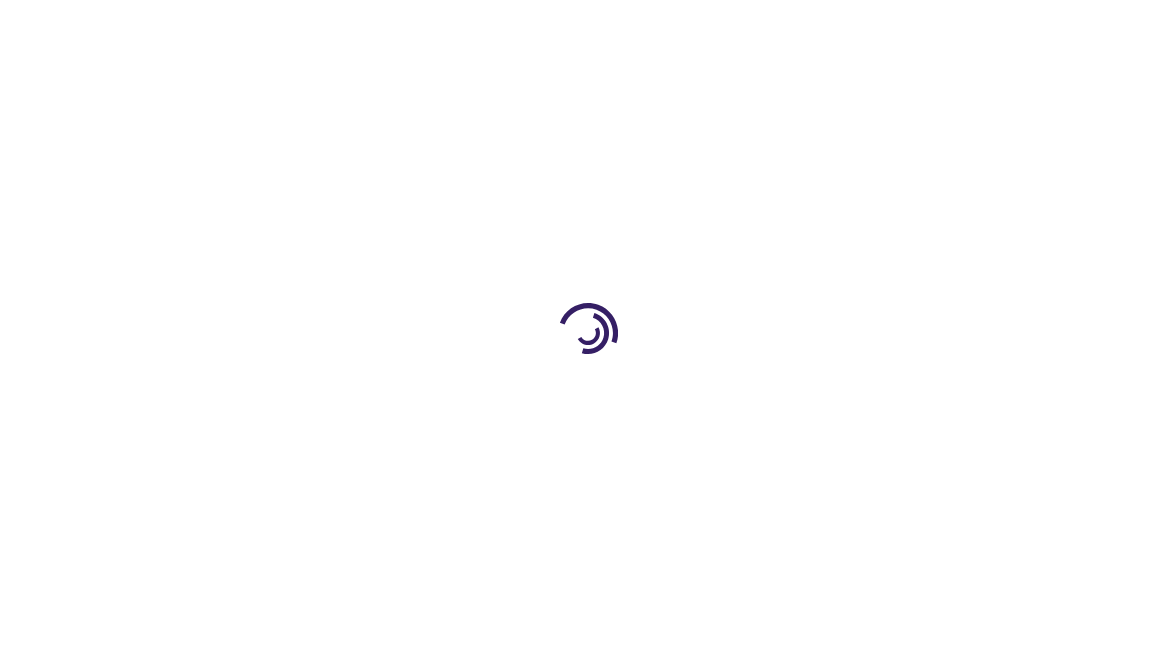 type on "0" 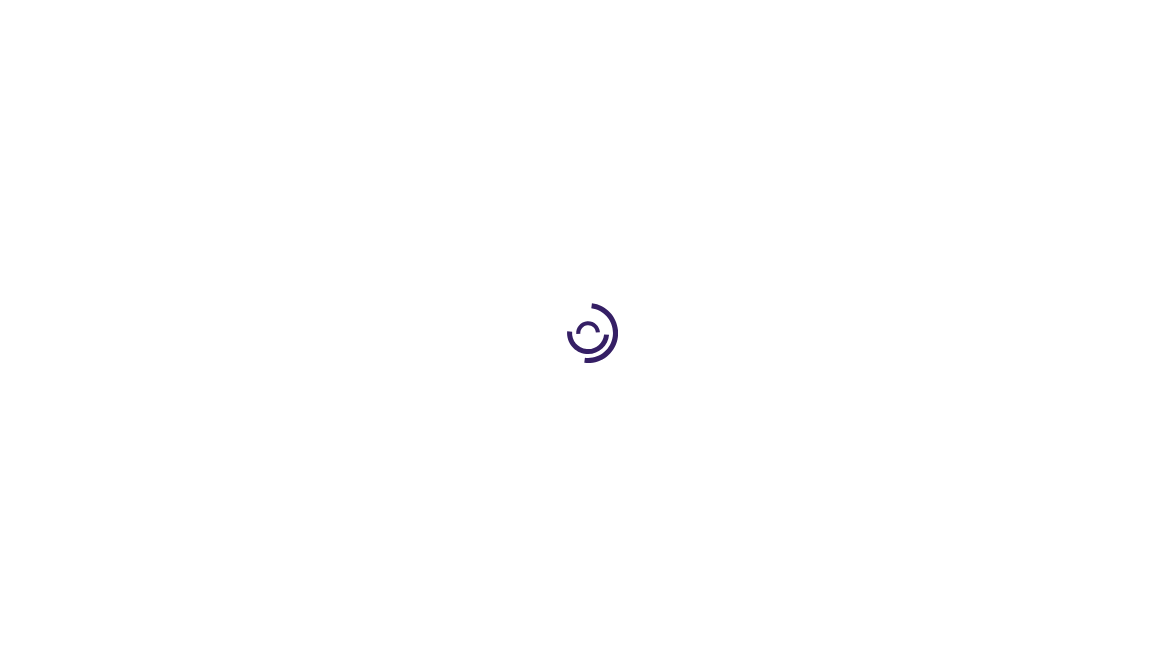 scroll, scrollTop: 1169, scrollLeft: 0, axis: vertical 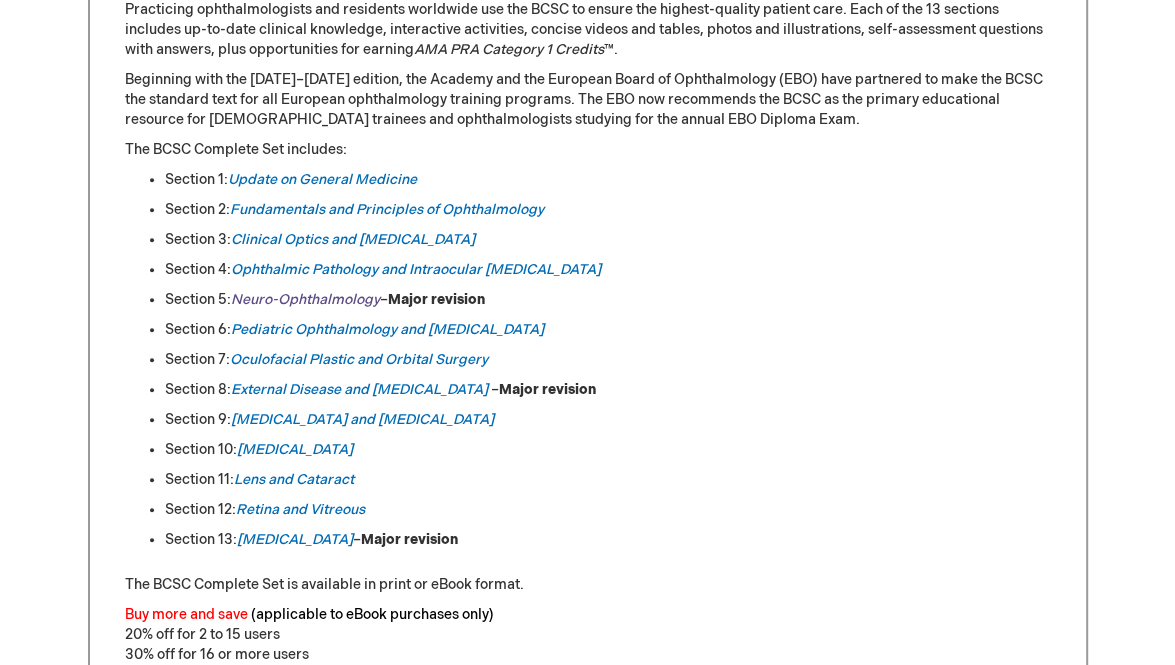 click on "Neuro-Ophthalmology" at bounding box center (305, 299) 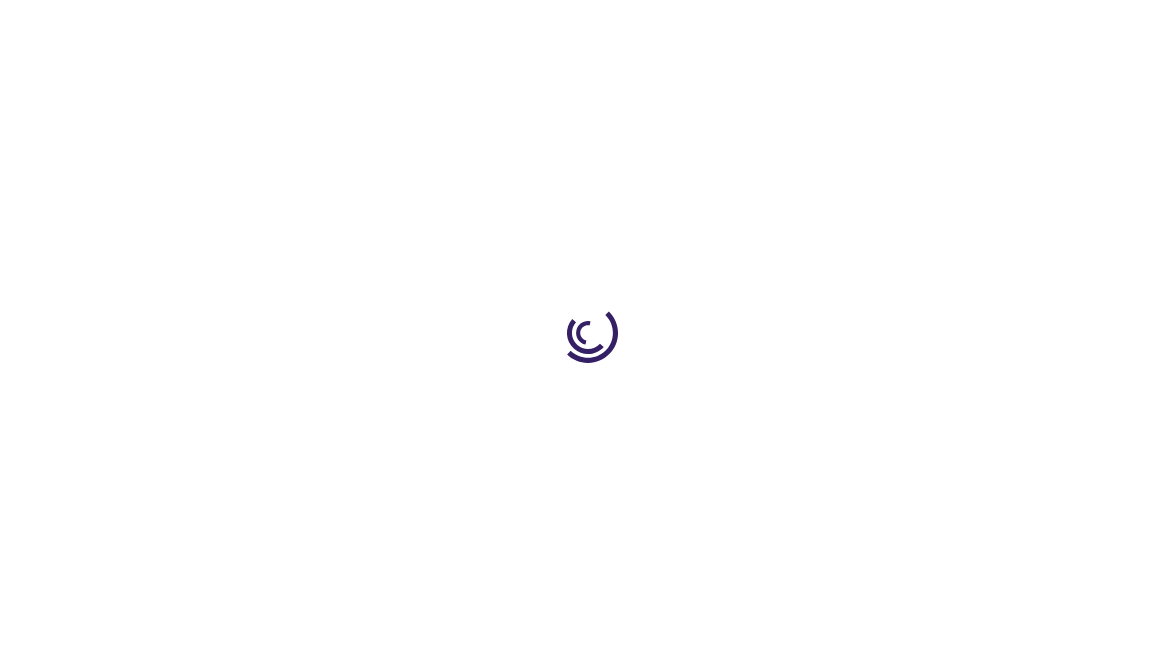 scroll, scrollTop: 0, scrollLeft: 0, axis: both 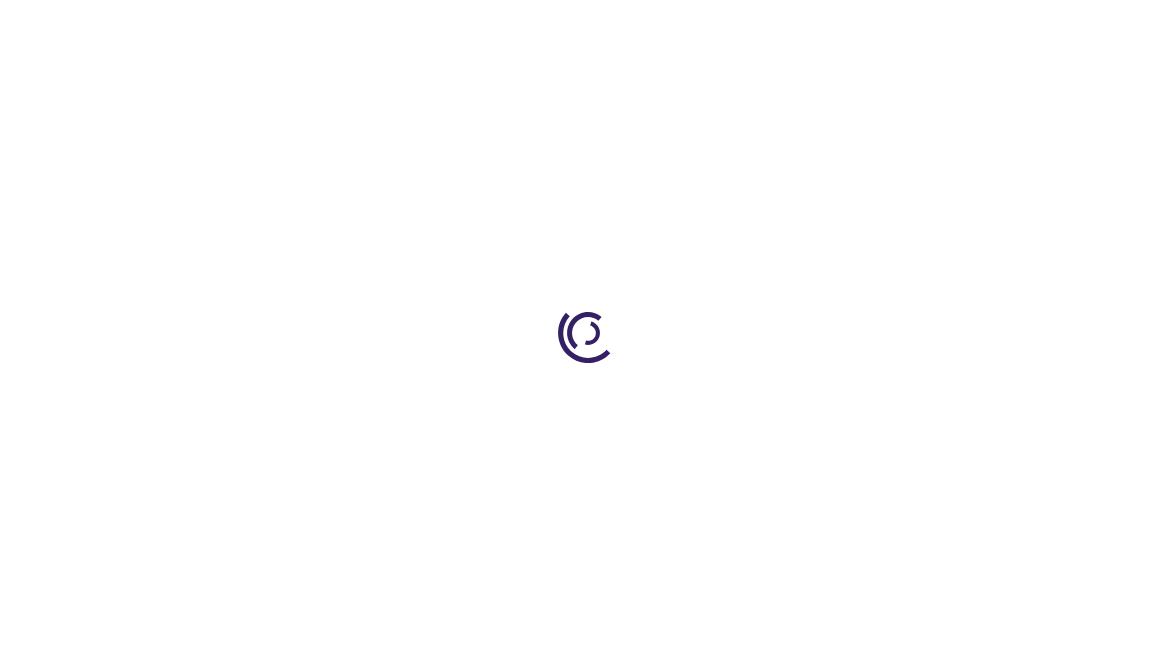 type on "0" 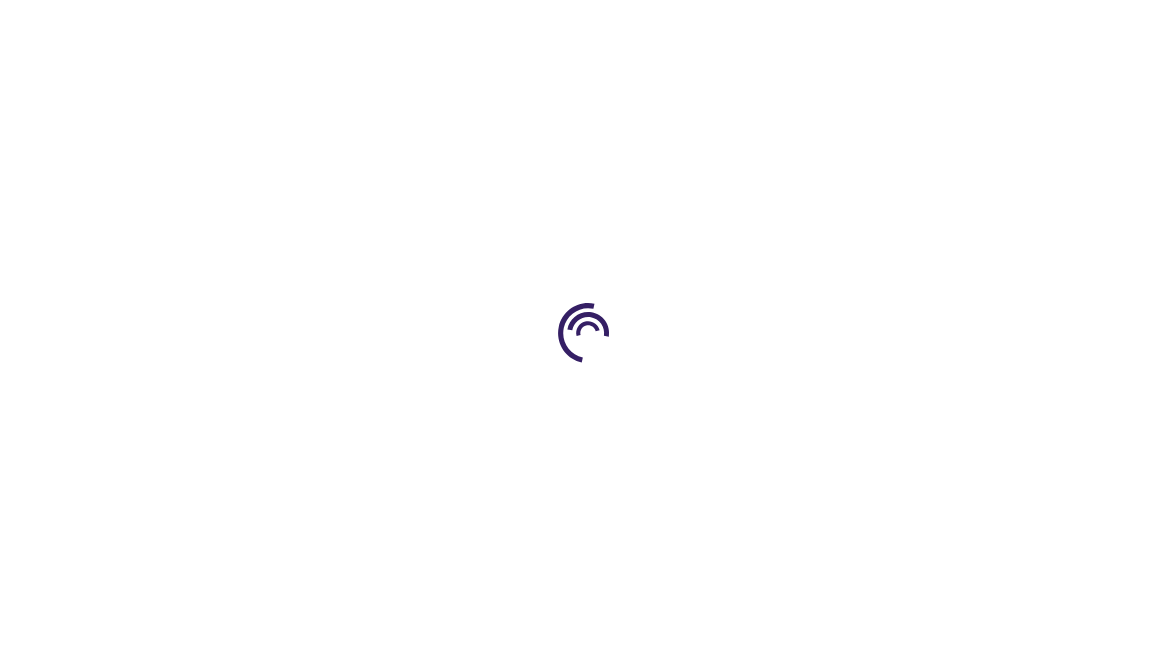 type on "0" 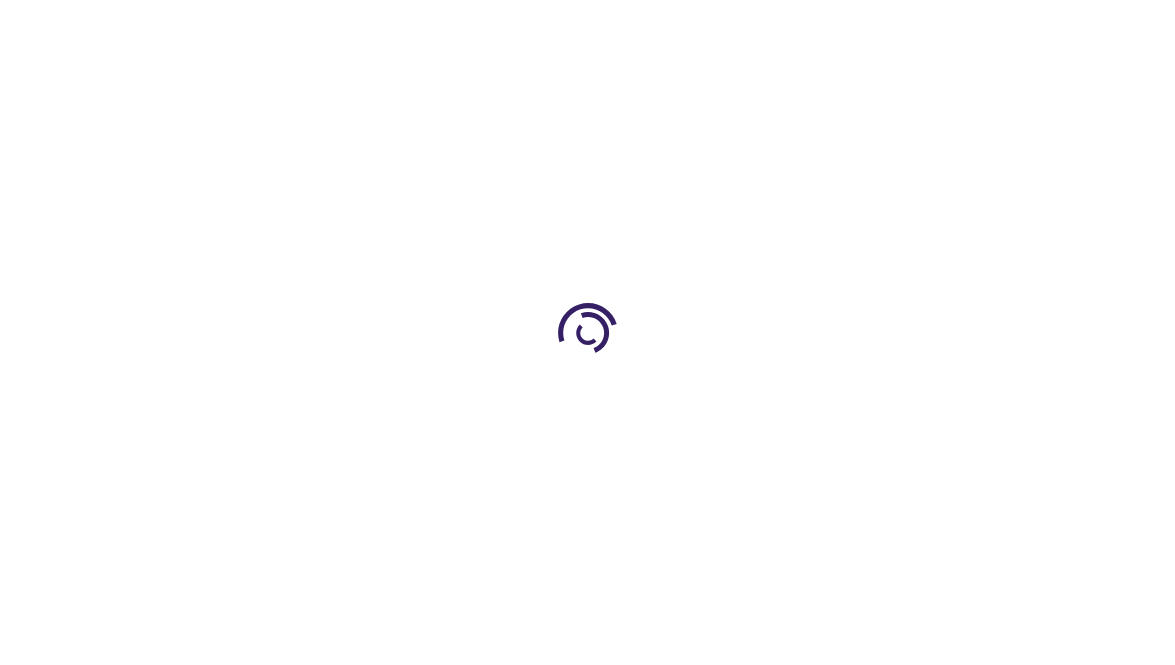 type on "0" 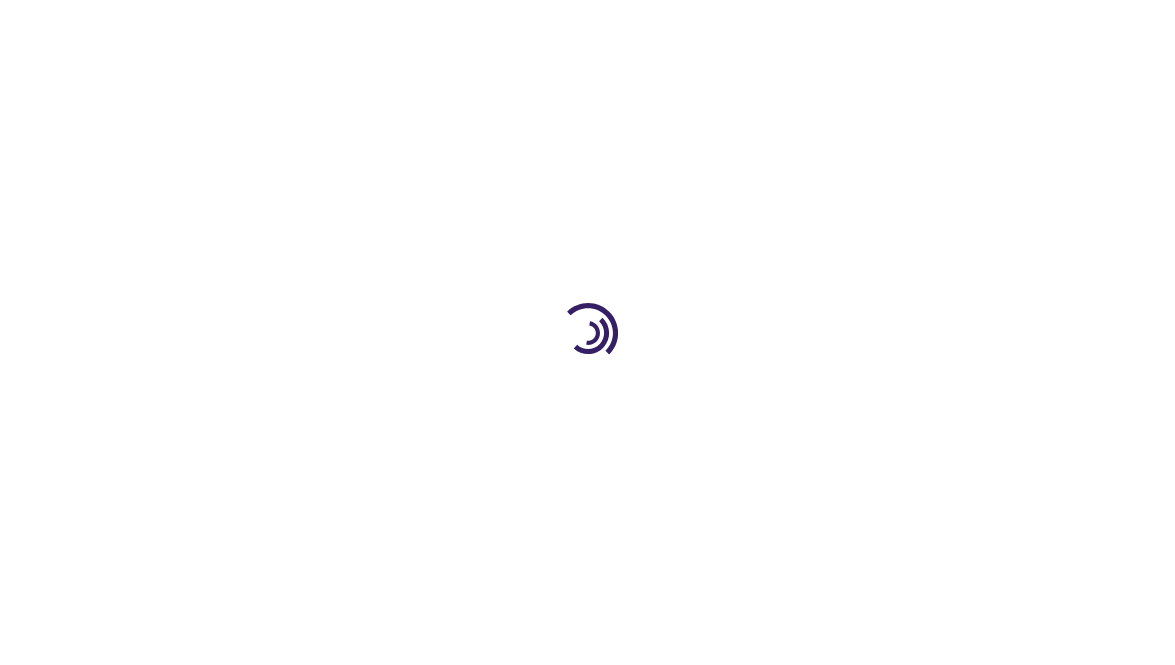 scroll, scrollTop: 0, scrollLeft: 0, axis: both 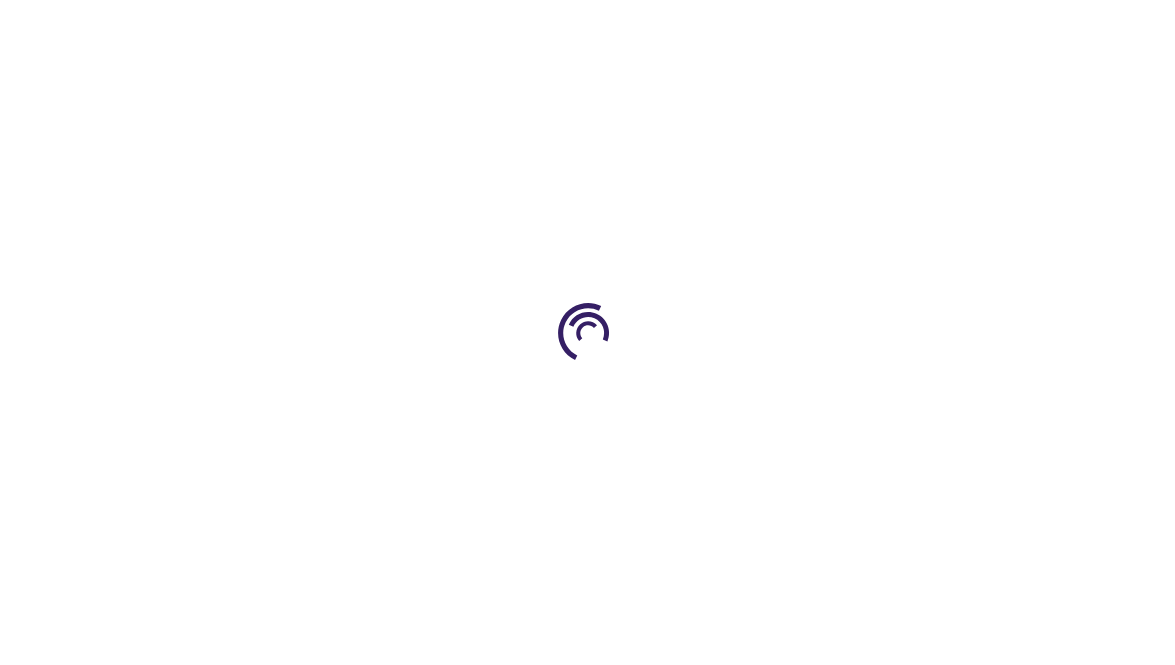 type on "0" 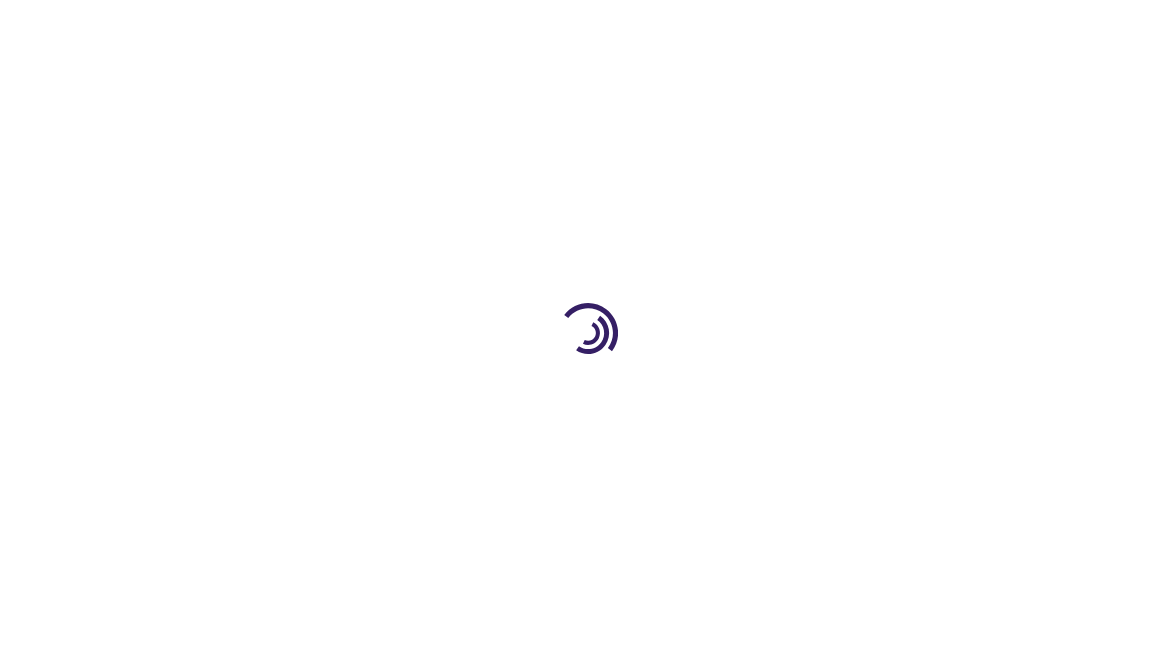 type on "0" 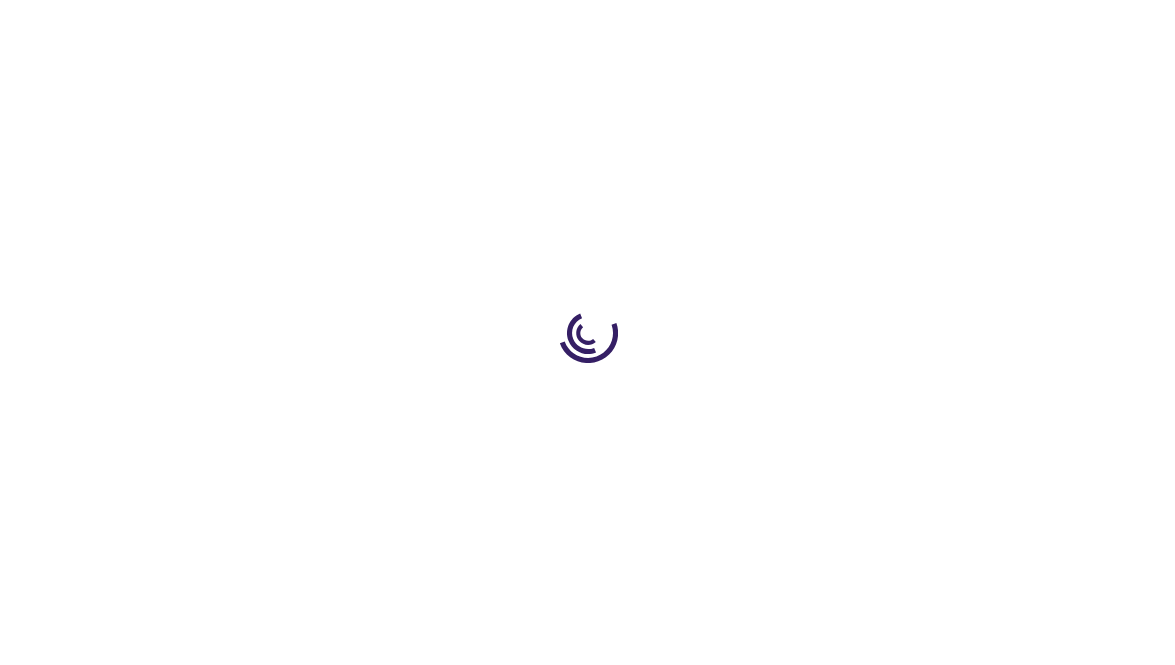 type on "0" 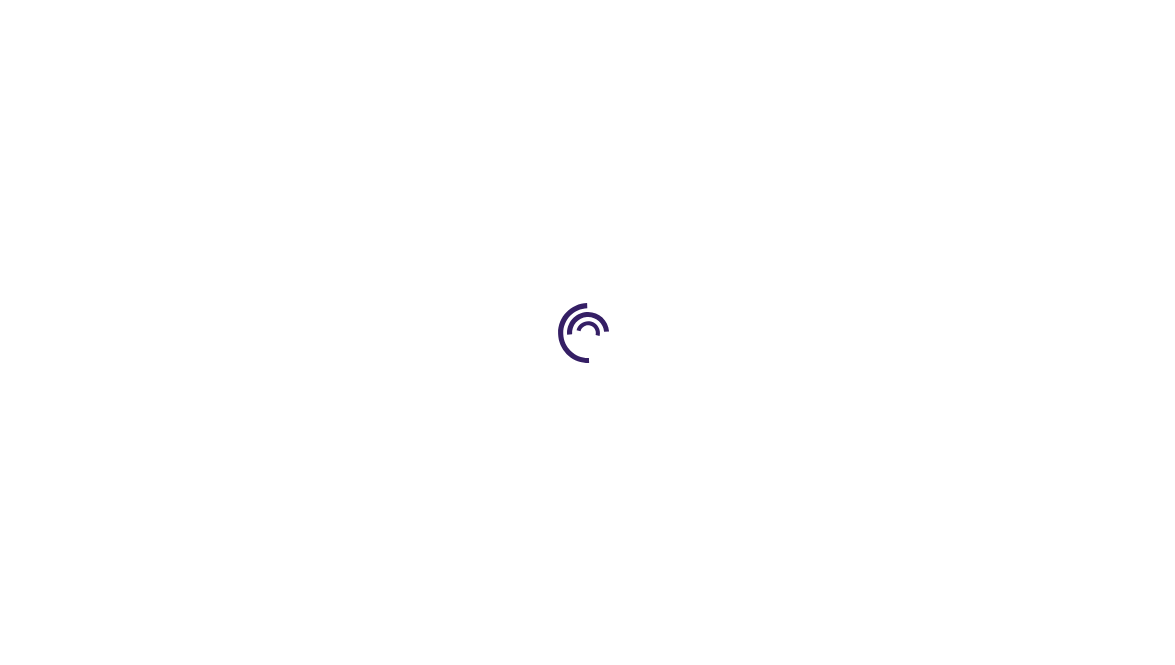 scroll, scrollTop: 0, scrollLeft: 0, axis: both 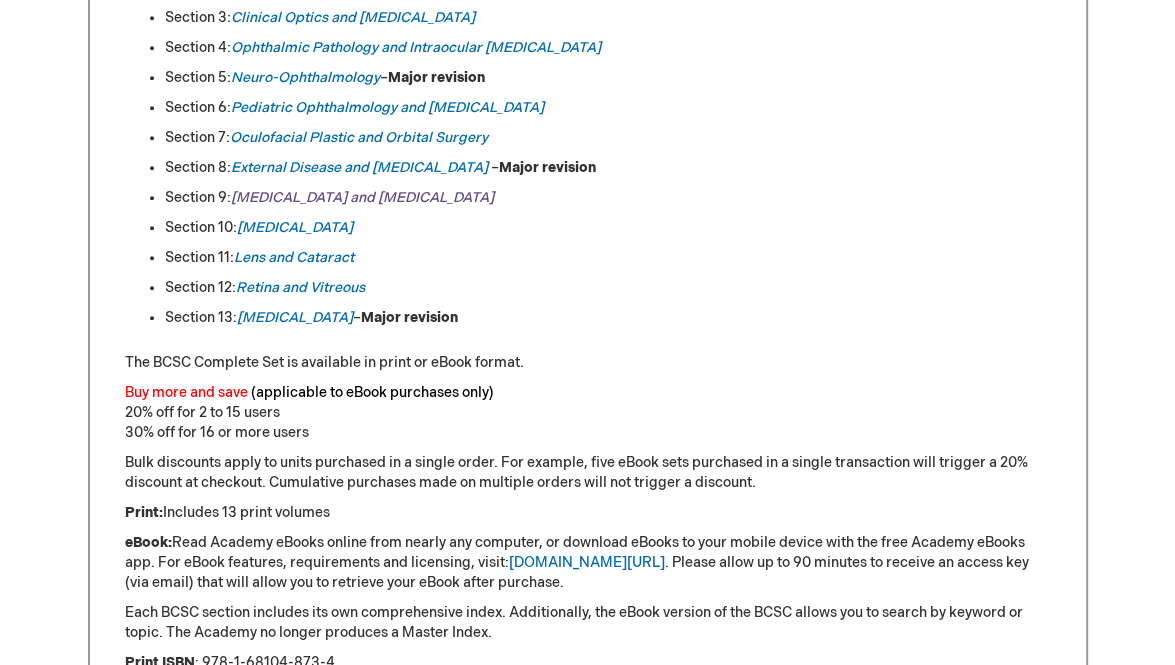click on "Uveitis and Ocular Inflammation" at bounding box center (362, 197) 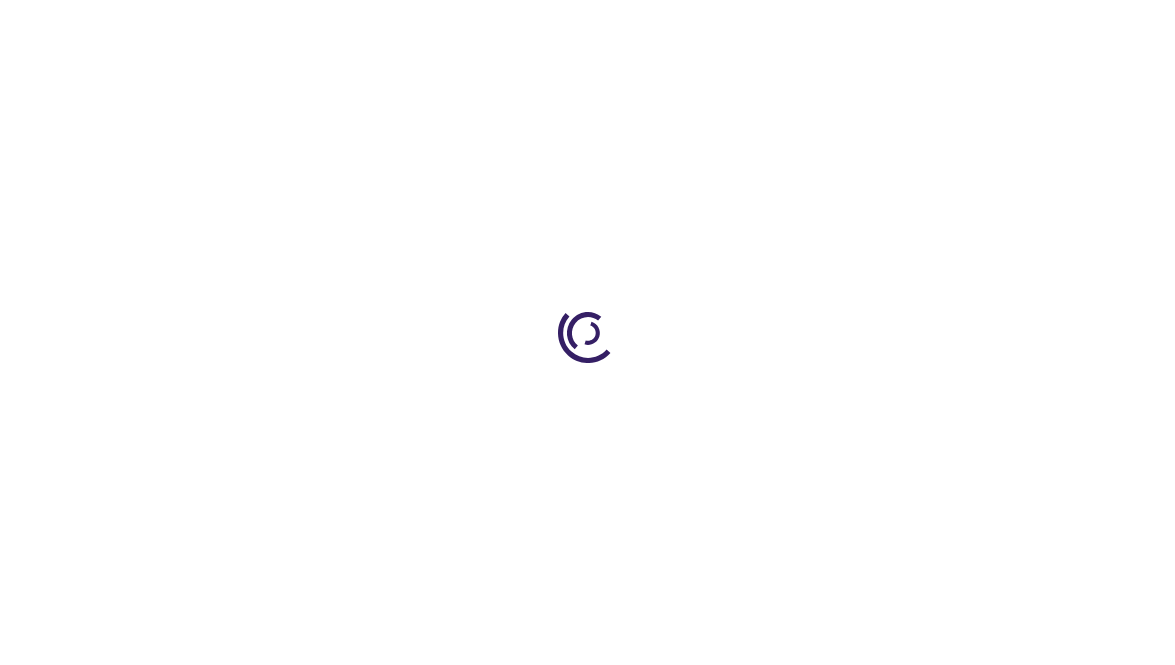scroll, scrollTop: 0, scrollLeft: 0, axis: both 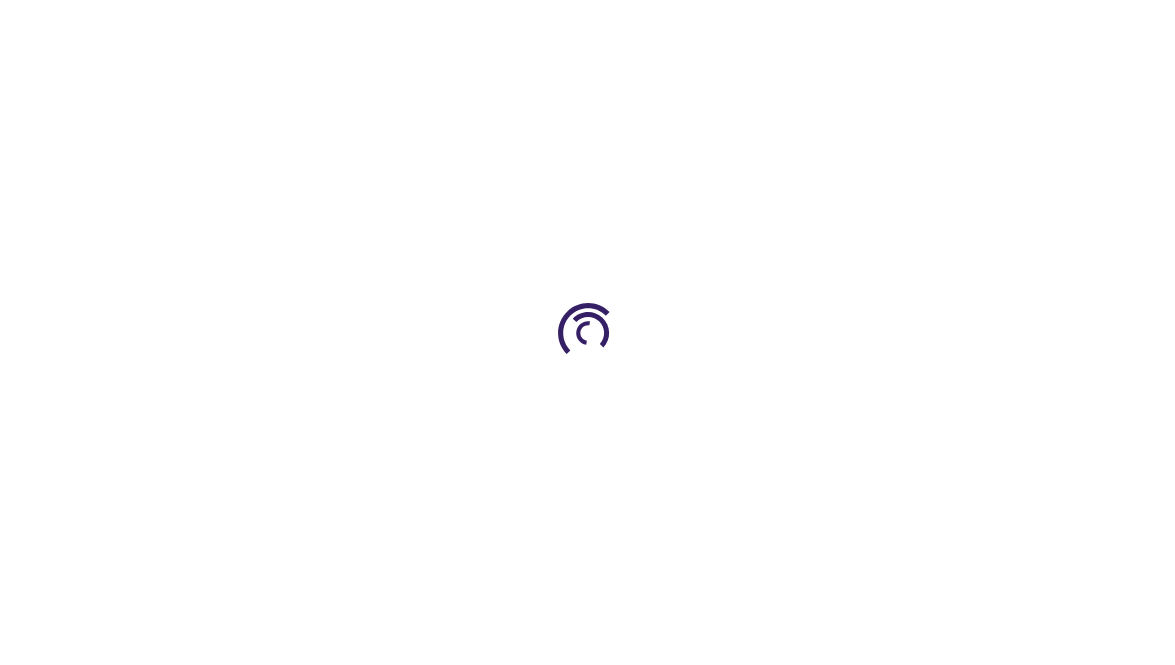 type on "0" 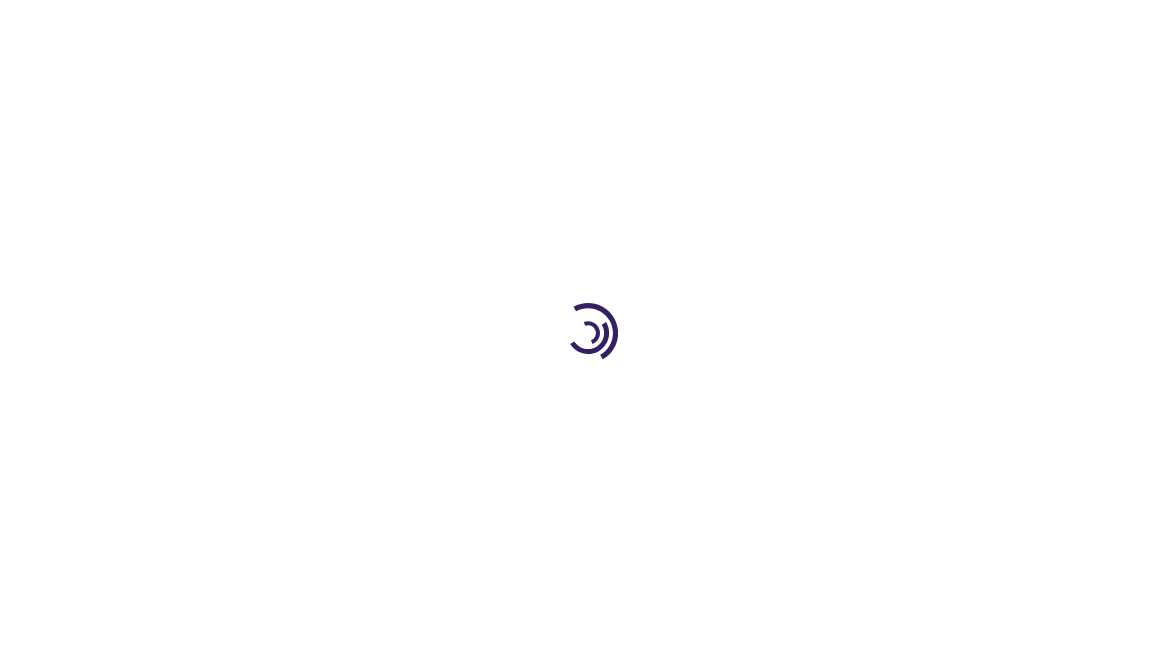 type on "0" 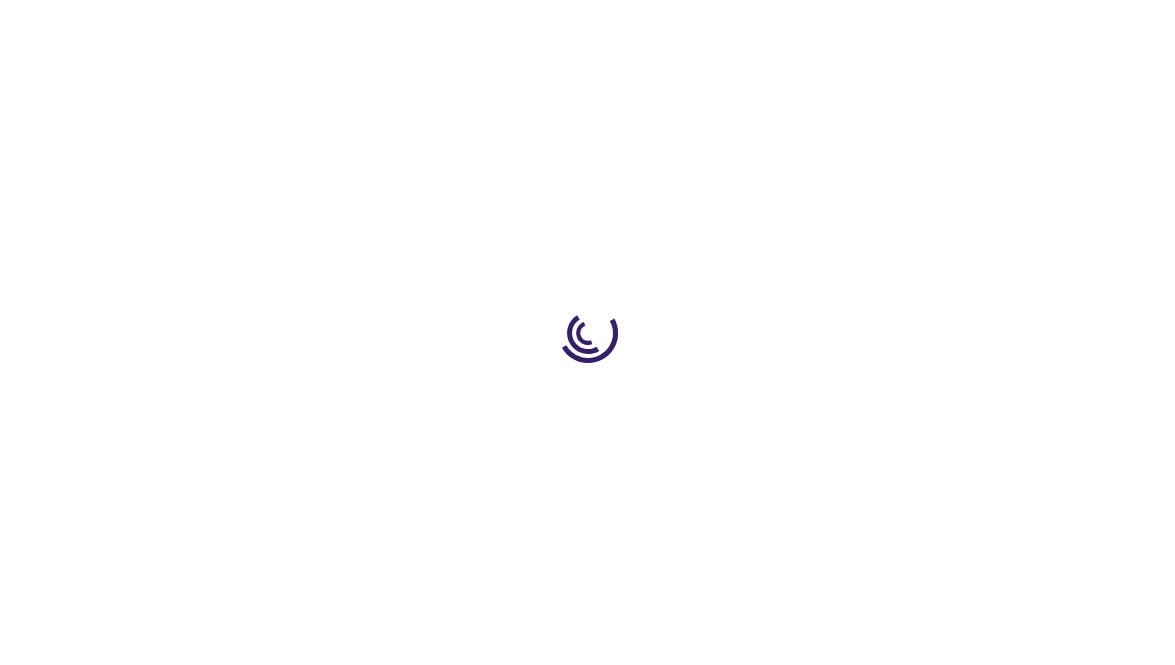 type on "0" 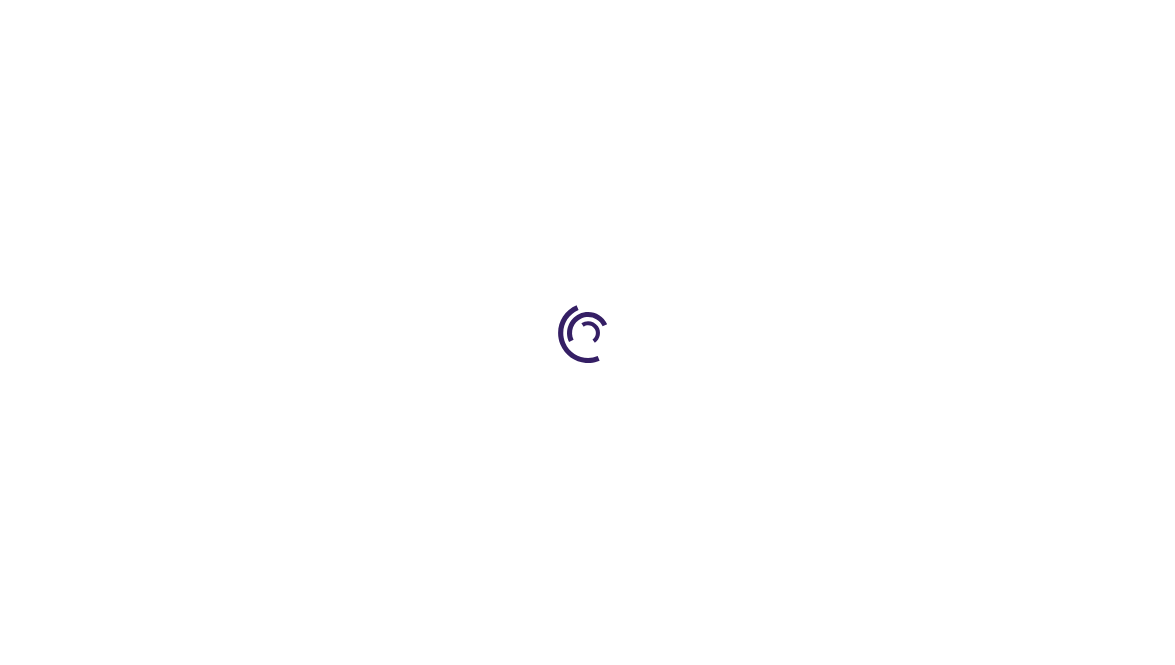 scroll, scrollTop: 0, scrollLeft: 0, axis: both 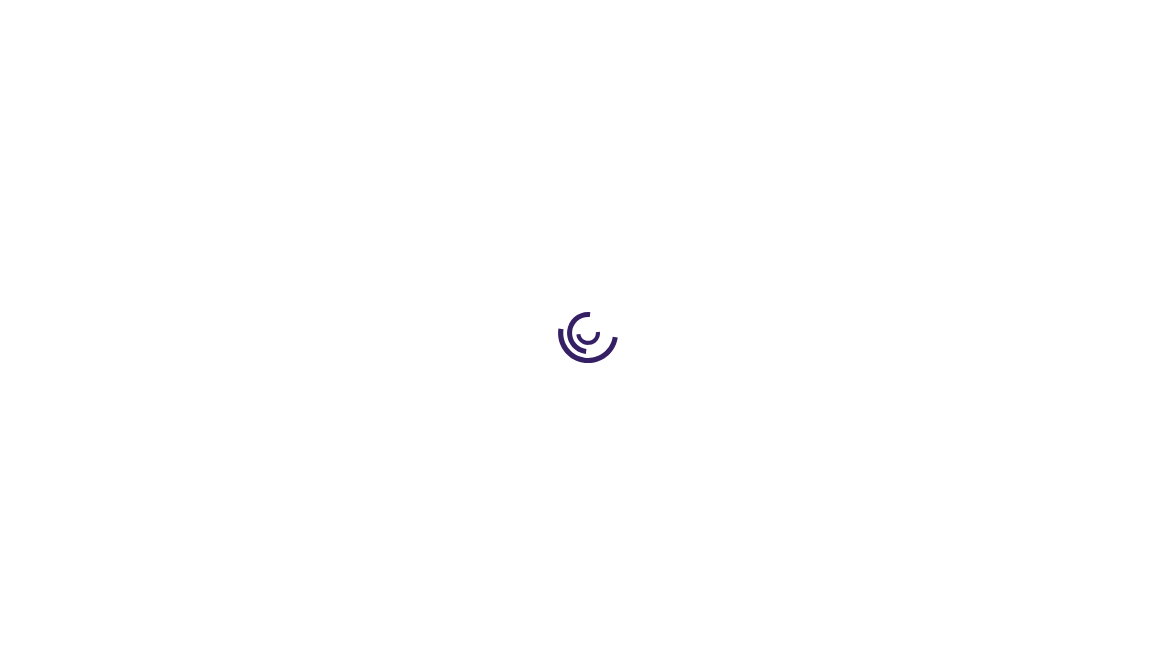 type on "0" 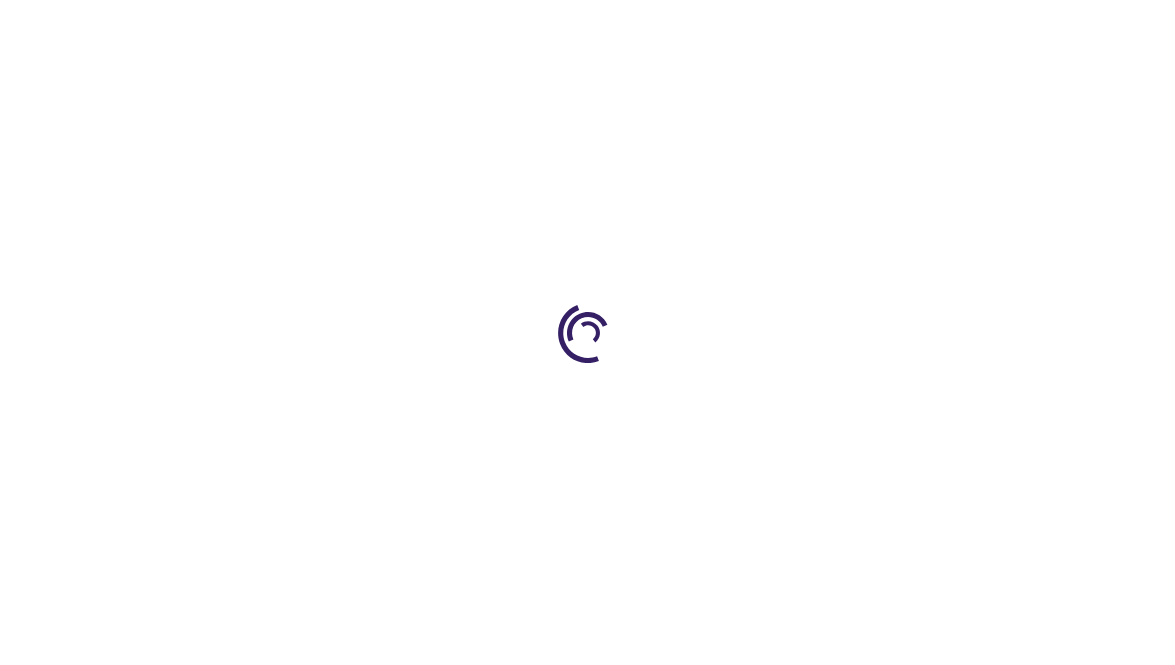 type on "0" 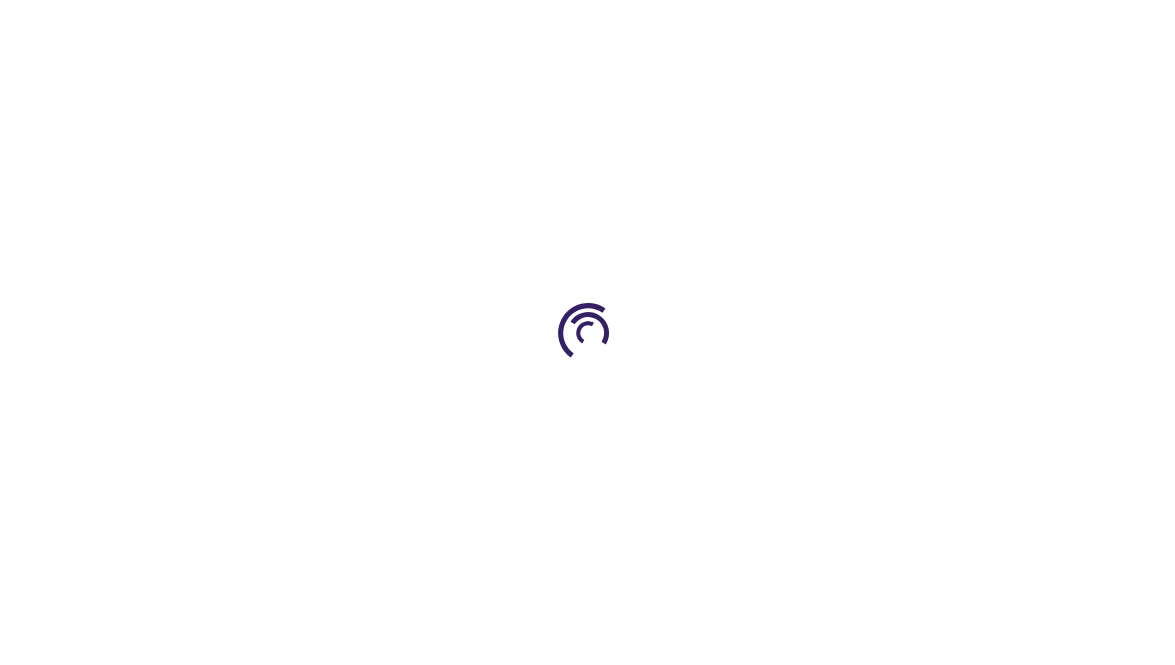 type on "0" 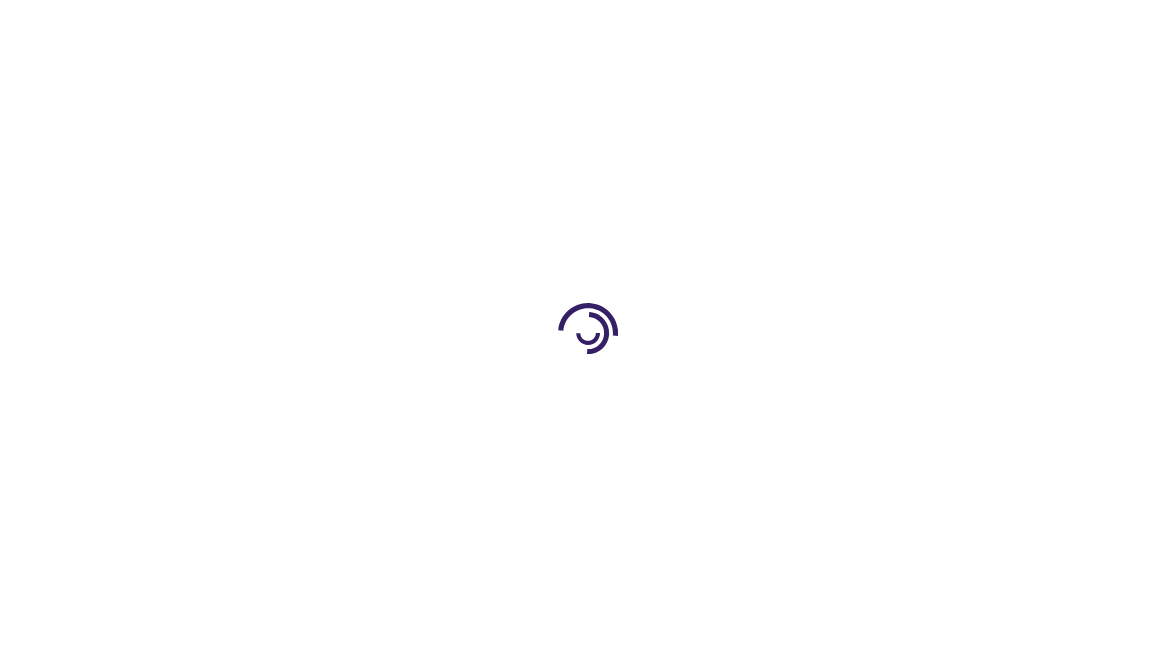 scroll, scrollTop: 0, scrollLeft: 0, axis: both 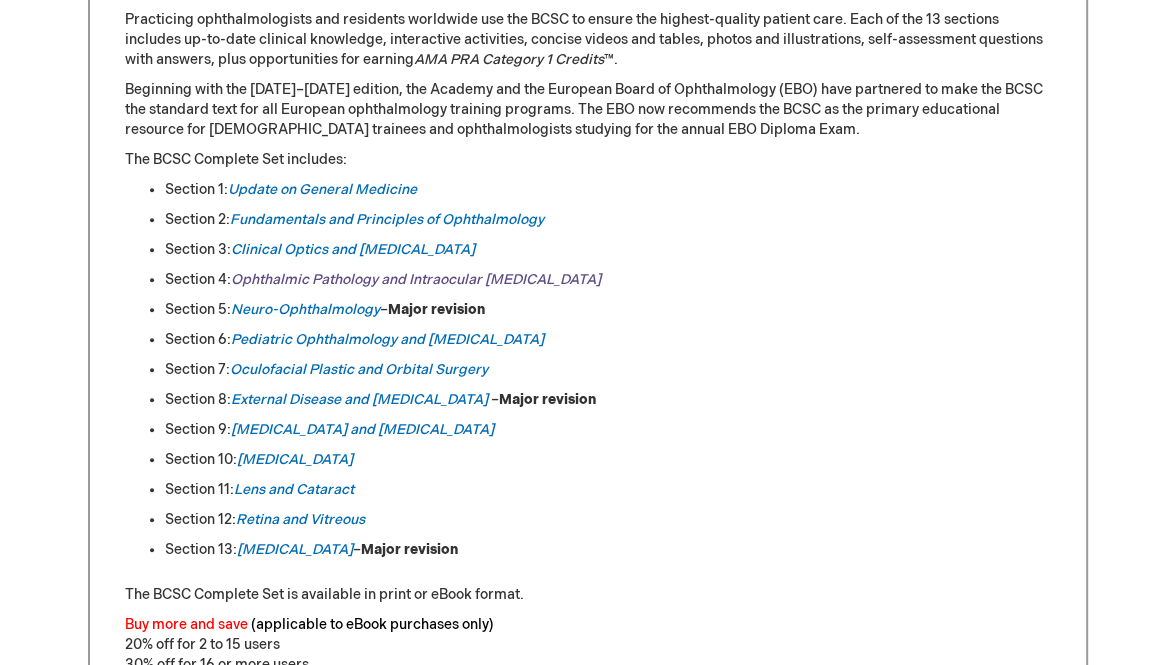 click on "Ophthalmic Pathology and Intraocular Tumors" at bounding box center (416, 279) 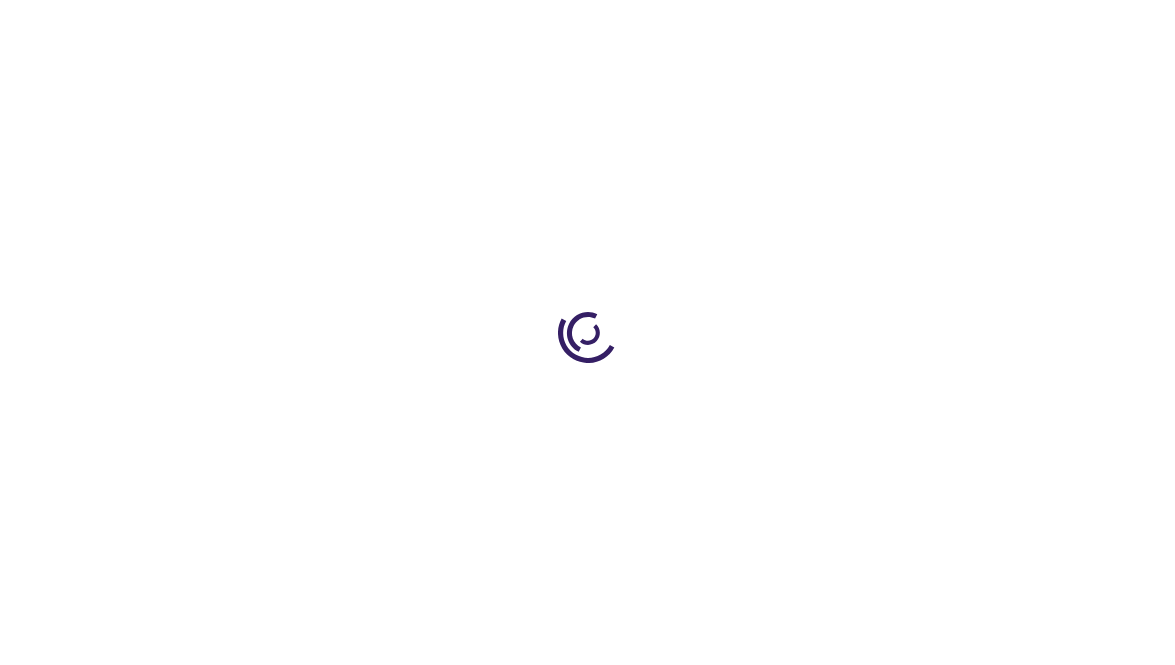 scroll, scrollTop: 0, scrollLeft: 0, axis: both 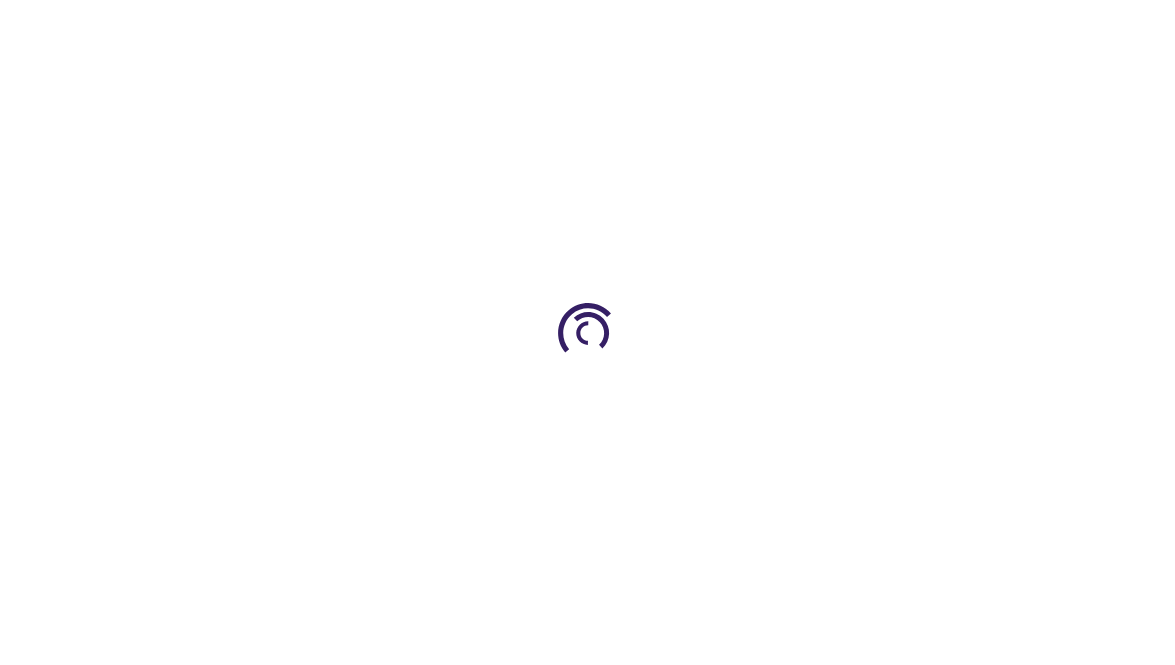 type on "0" 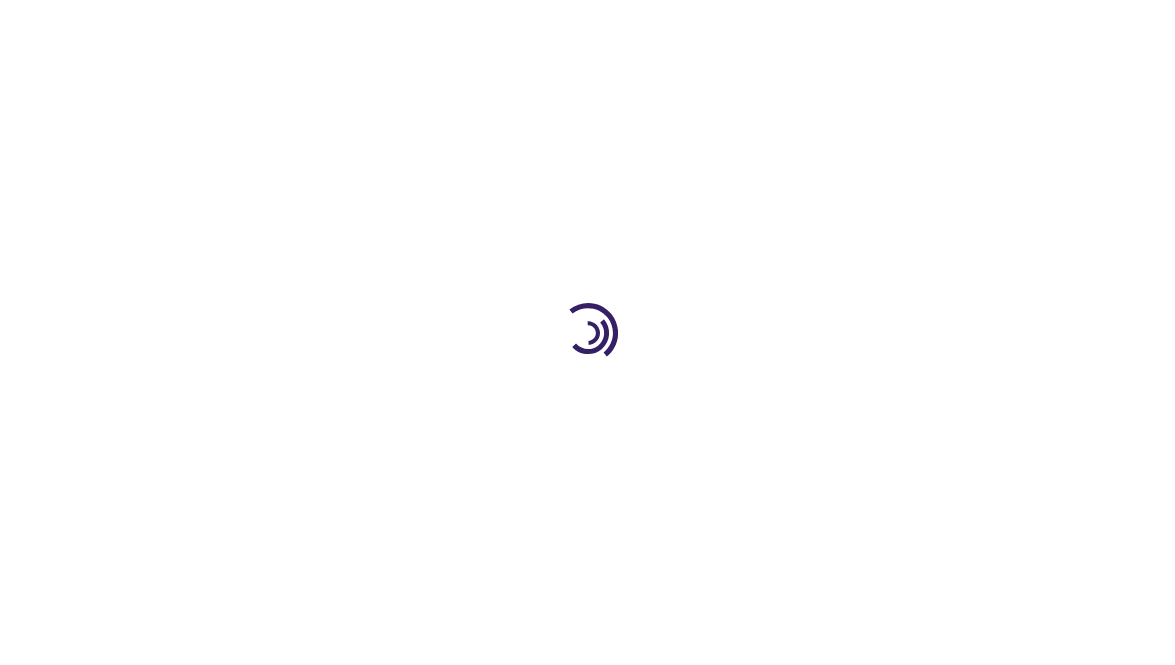 type on "0" 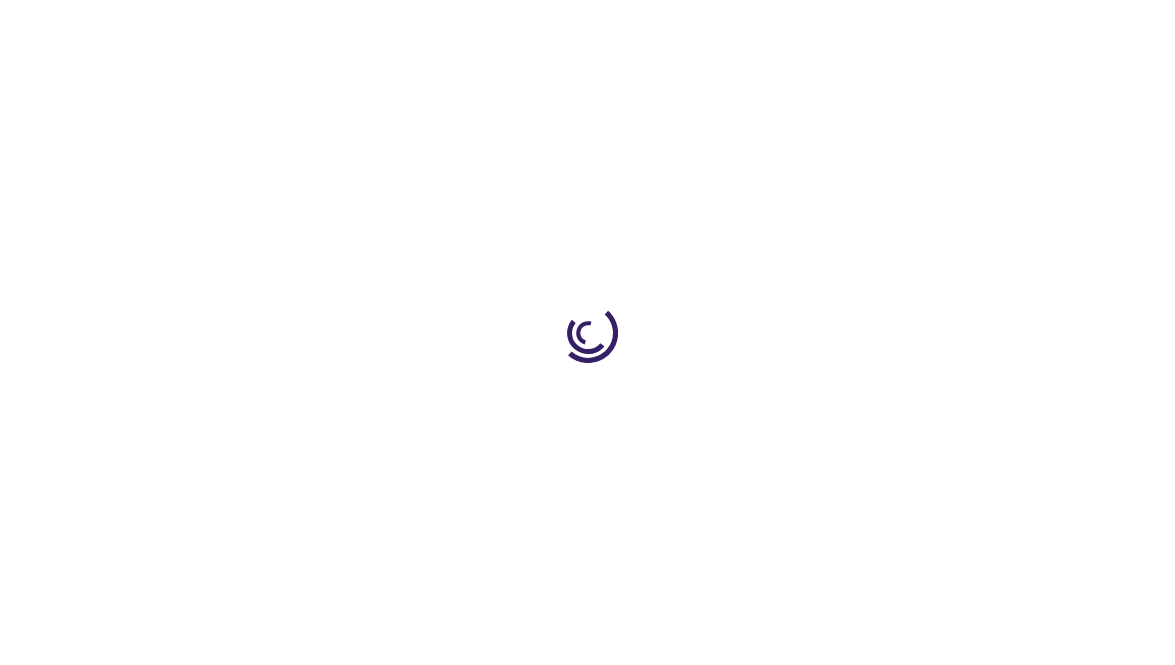 type on "0" 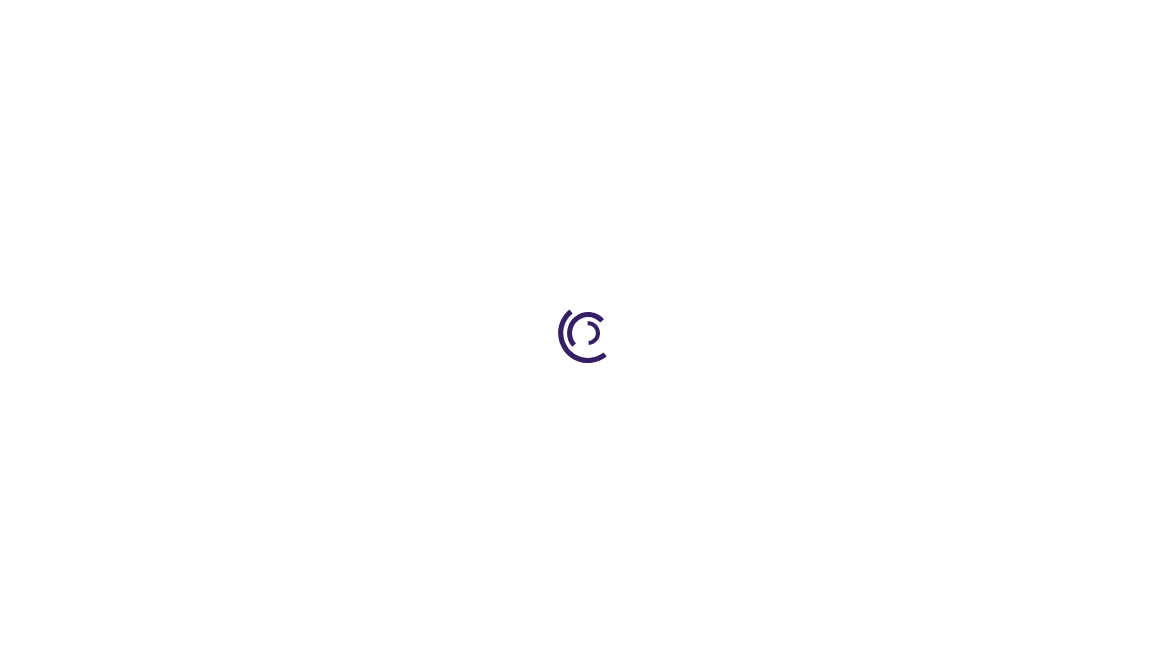 scroll, scrollTop: 0, scrollLeft: 0, axis: both 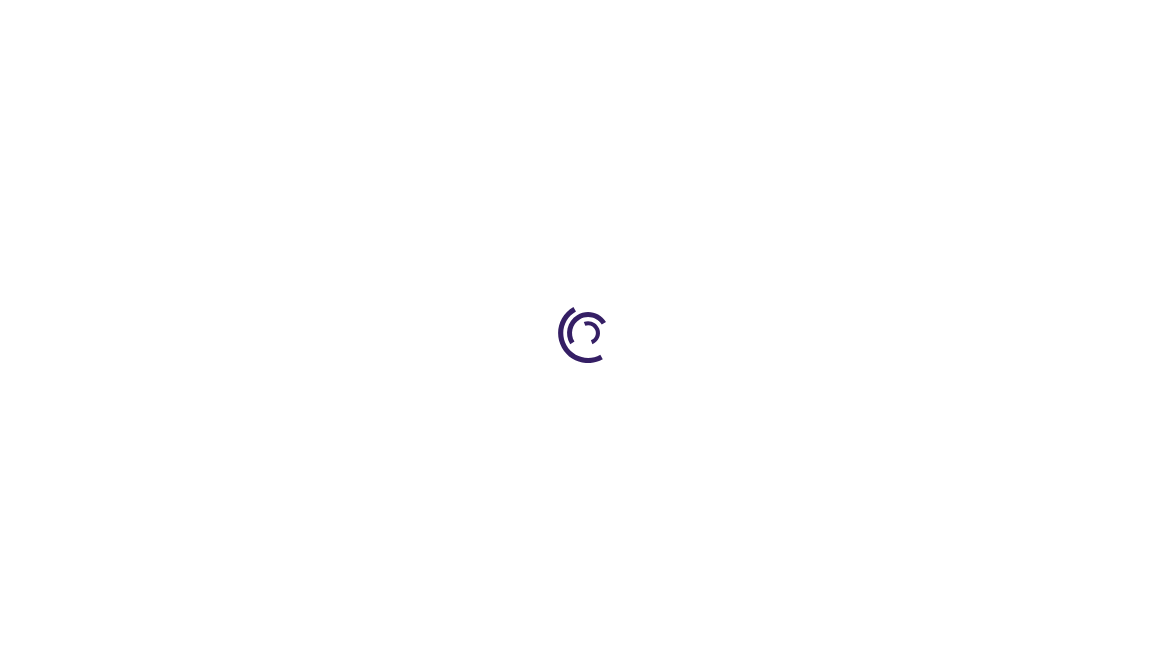 type on "0" 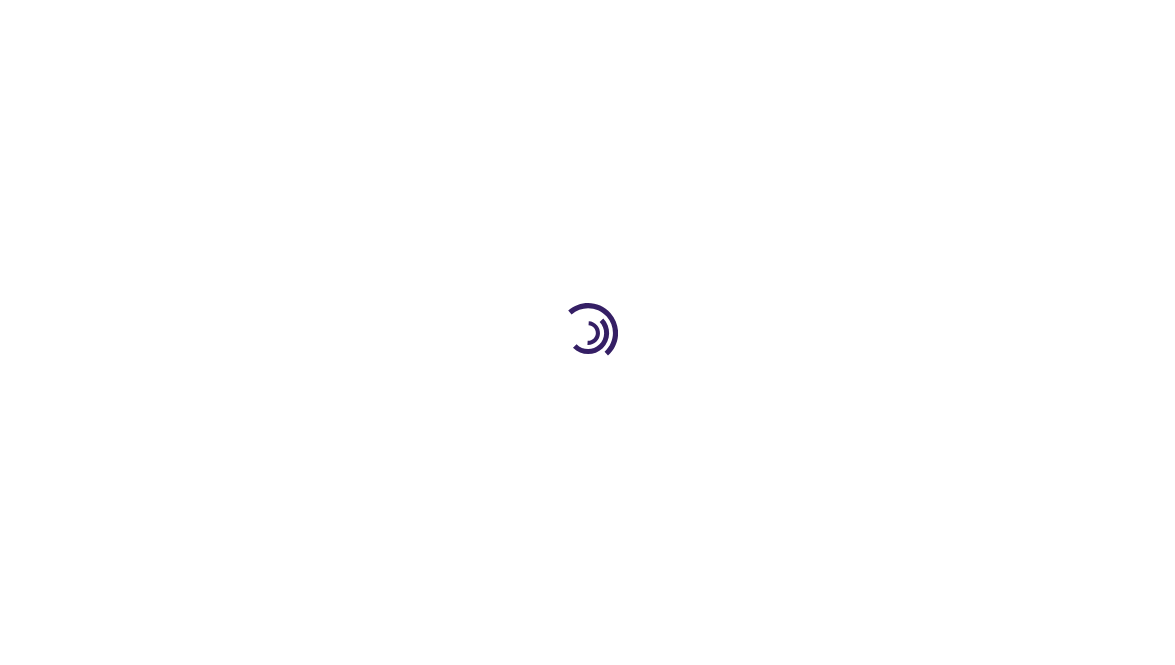 type on "0" 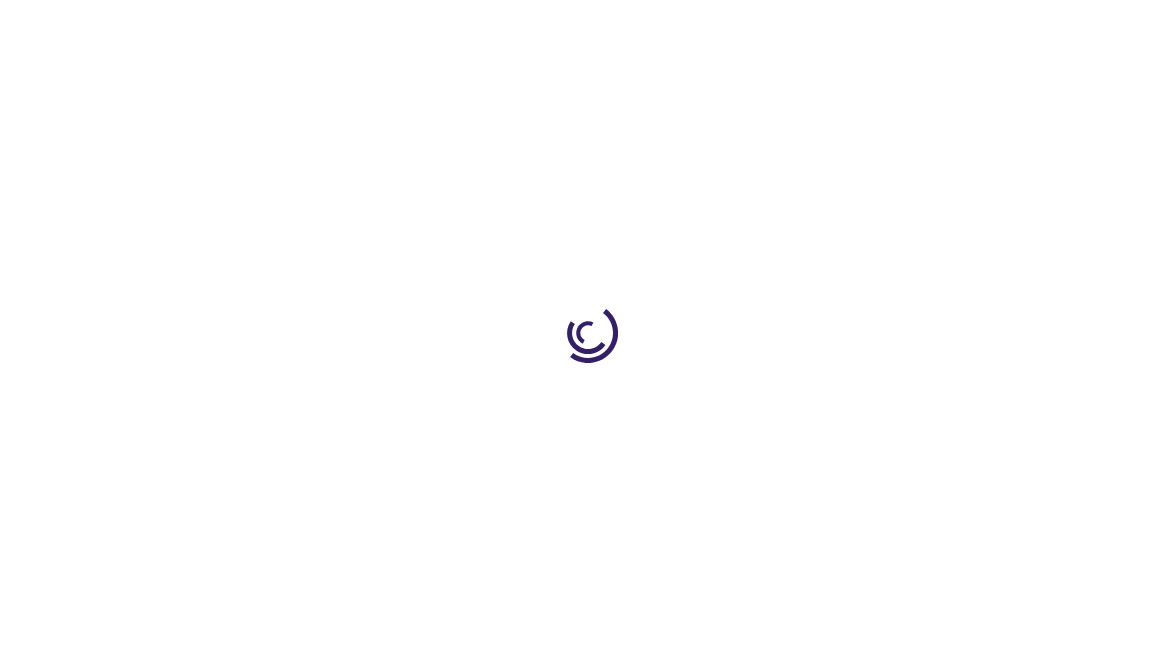 type on "0" 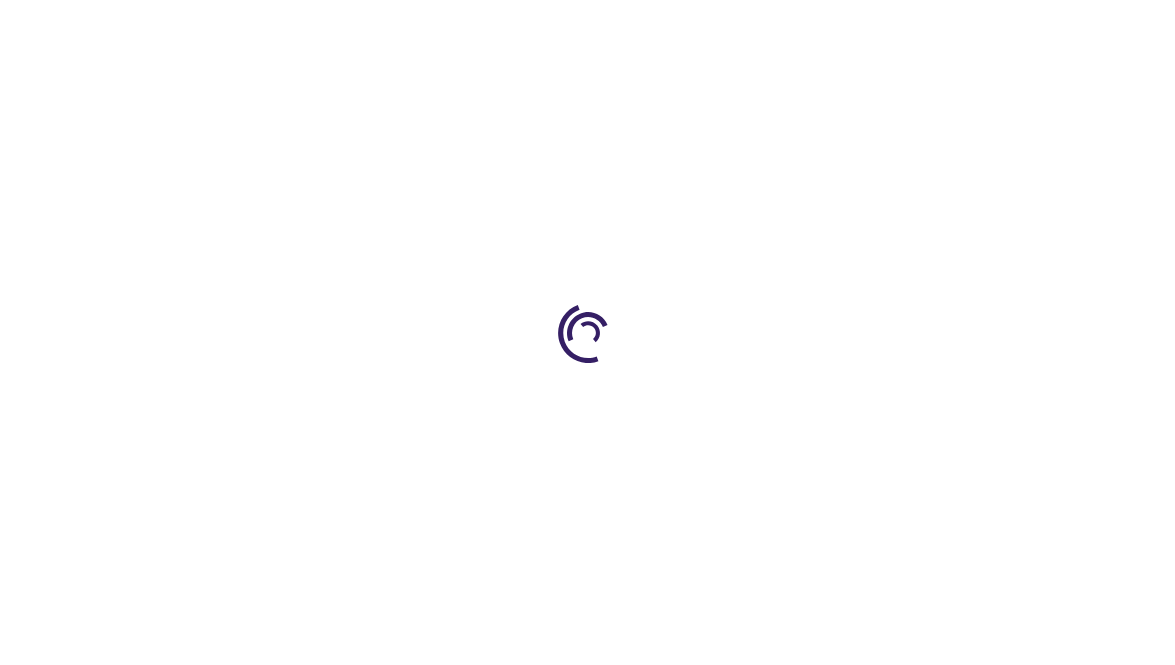 scroll, scrollTop: 0, scrollLeft: 0, axis: both 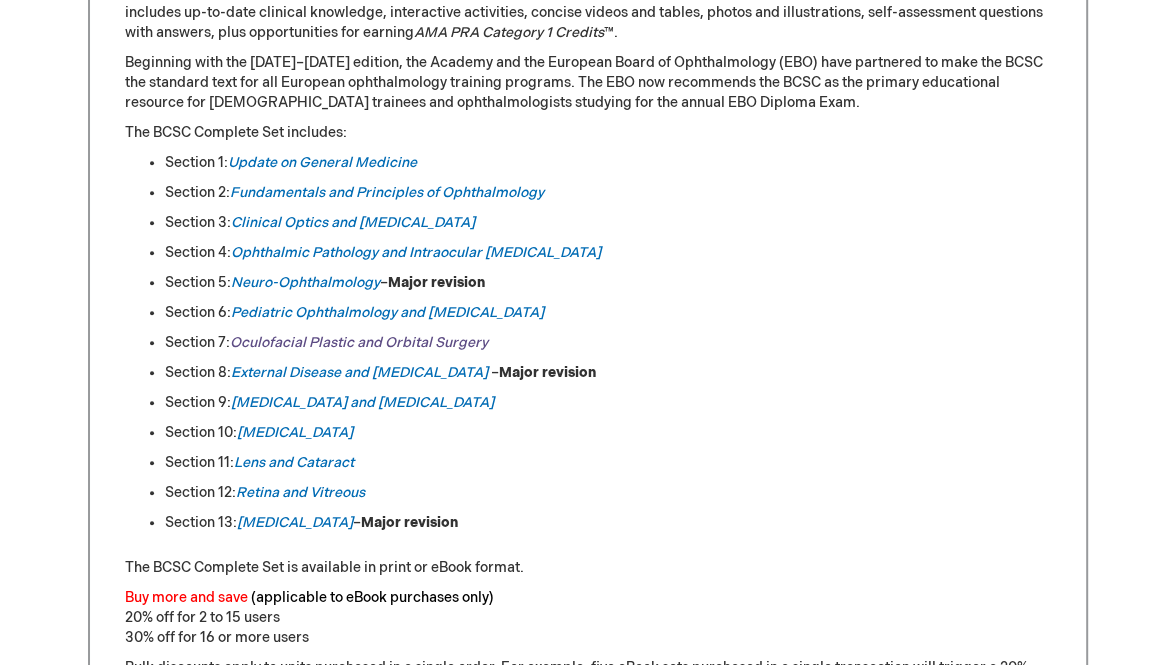 click on "Oculofacial Plastic and Orbital Surgery" at bounding box center (359, 342) 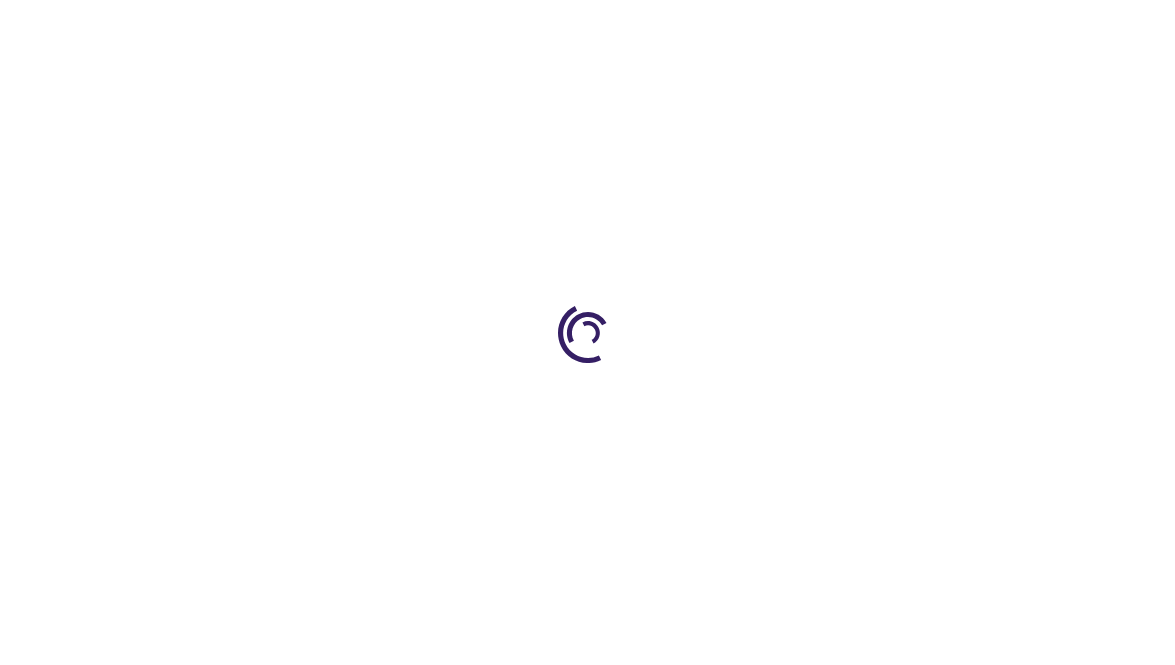 scroll, scrollTop: 0, scrollLeft: 0, axis: both 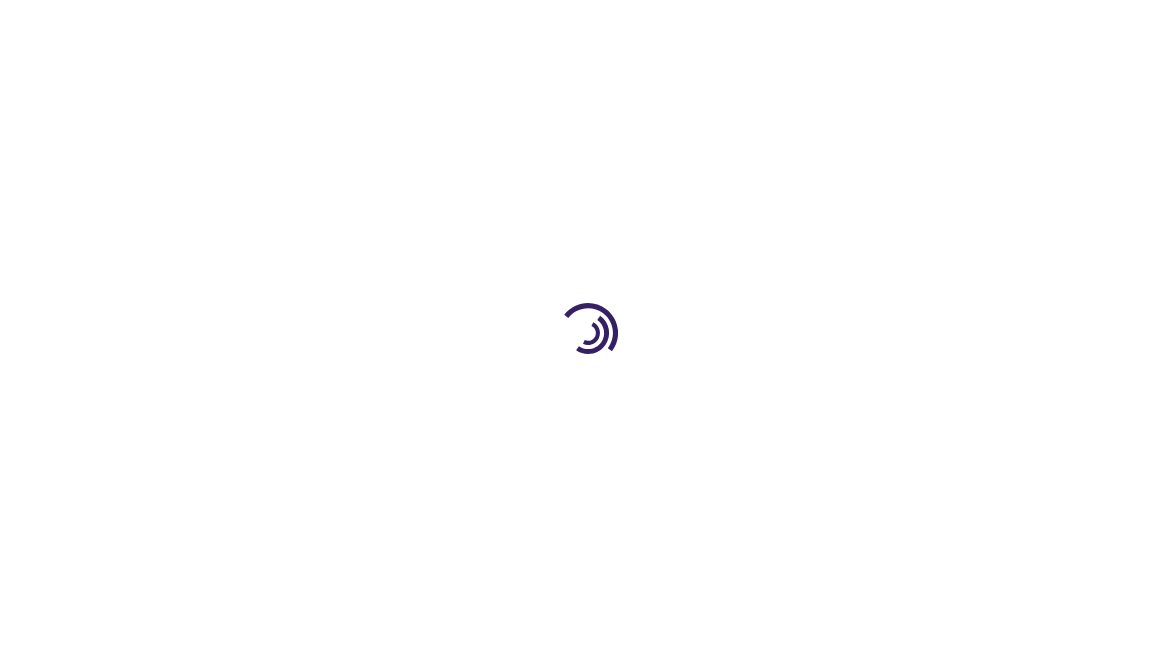 type on "0" 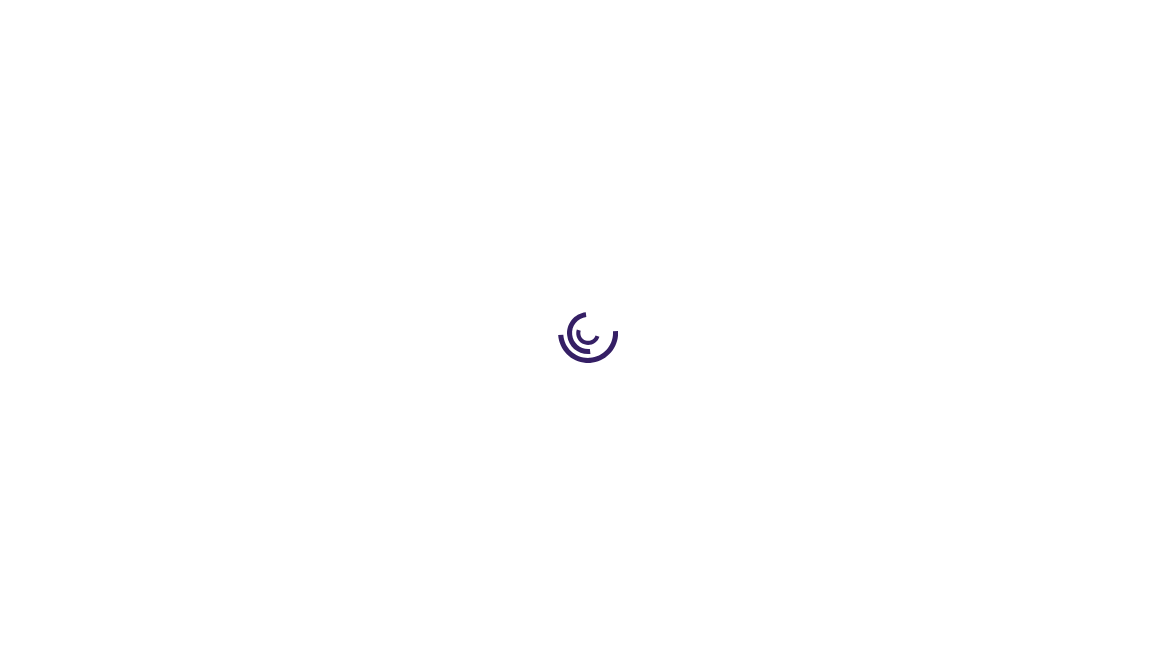 type on "0" 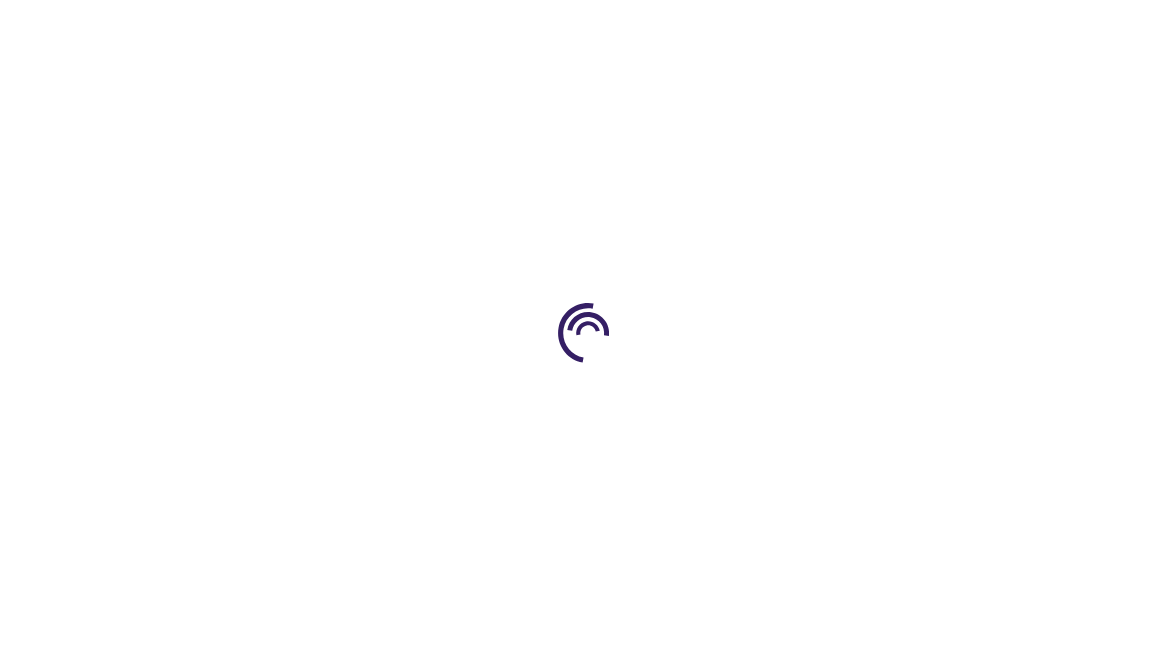 type on "0" 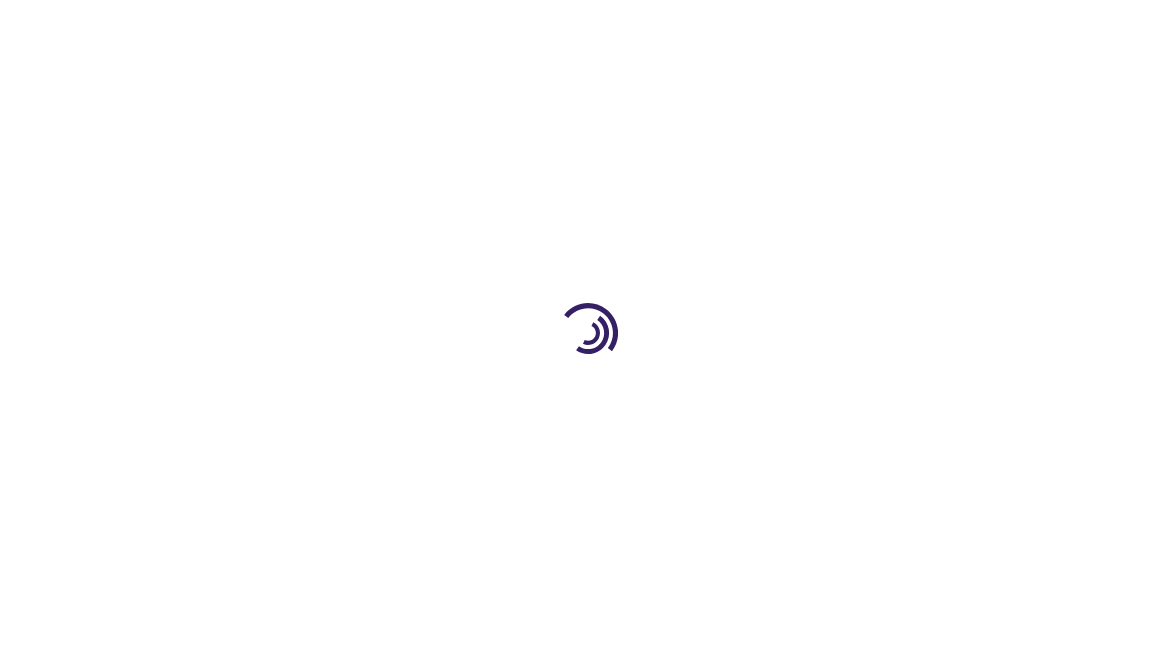 scroll, scrollTop: 0, scrollLeft: 0, axis: both 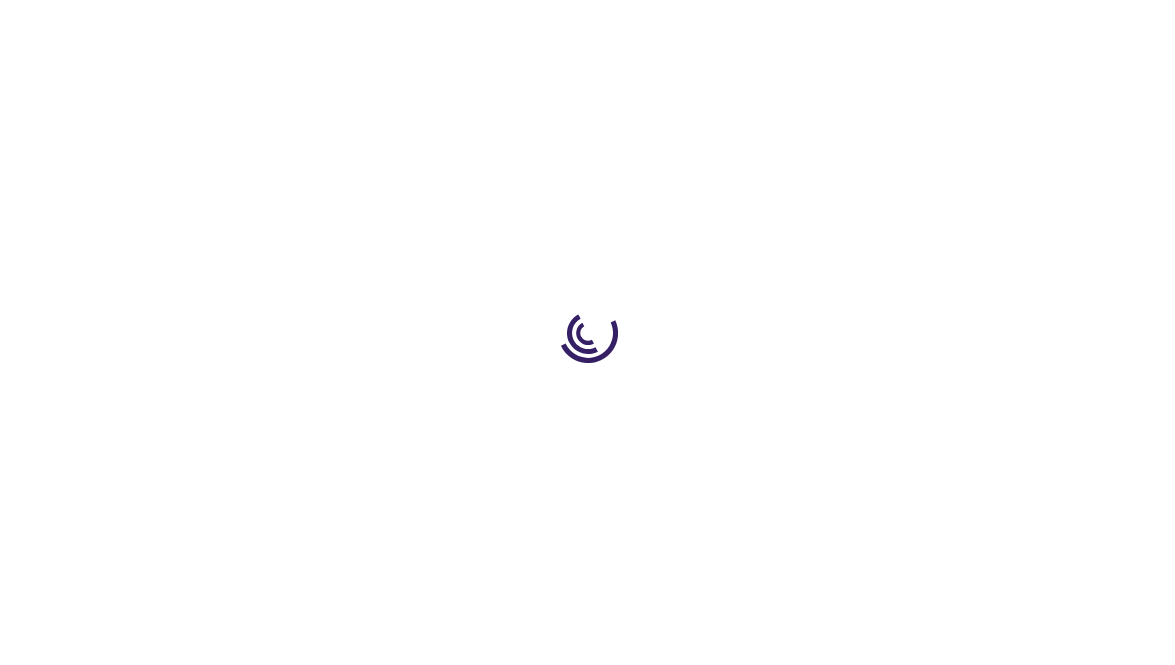 type on "0" 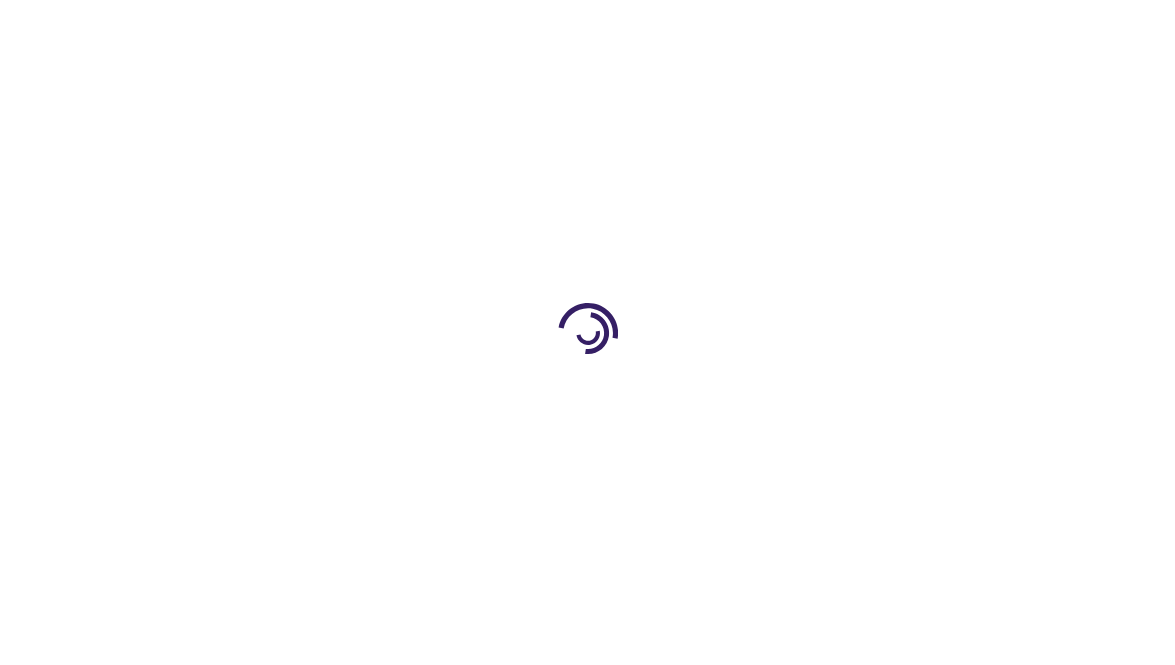 type on "0" 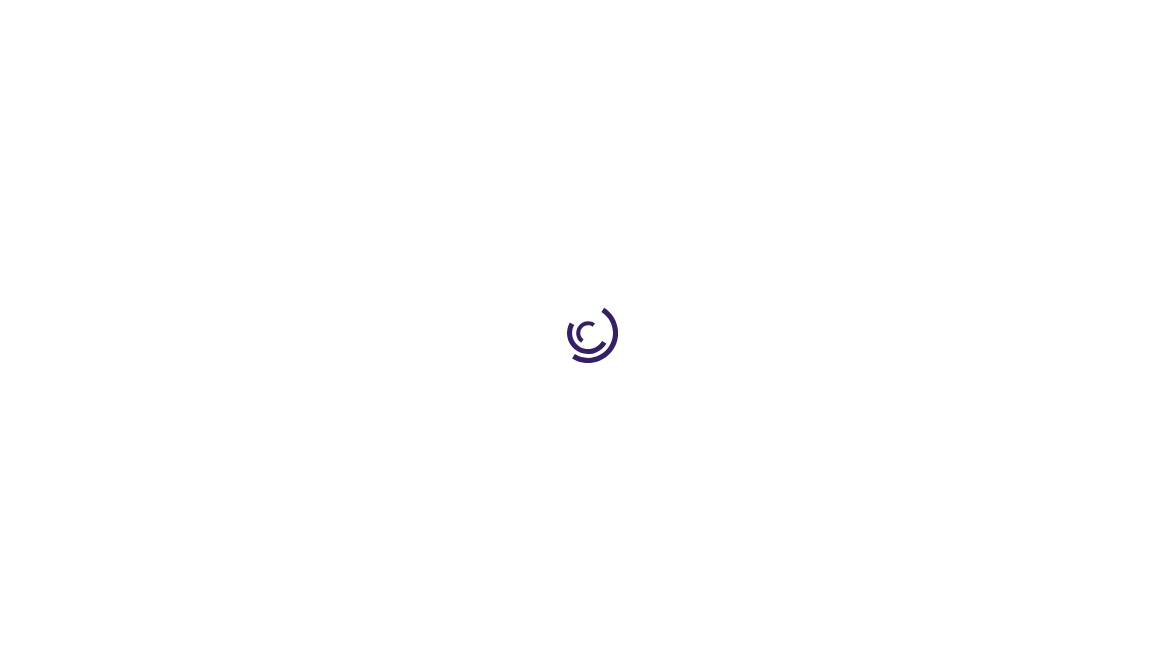 type on "0" 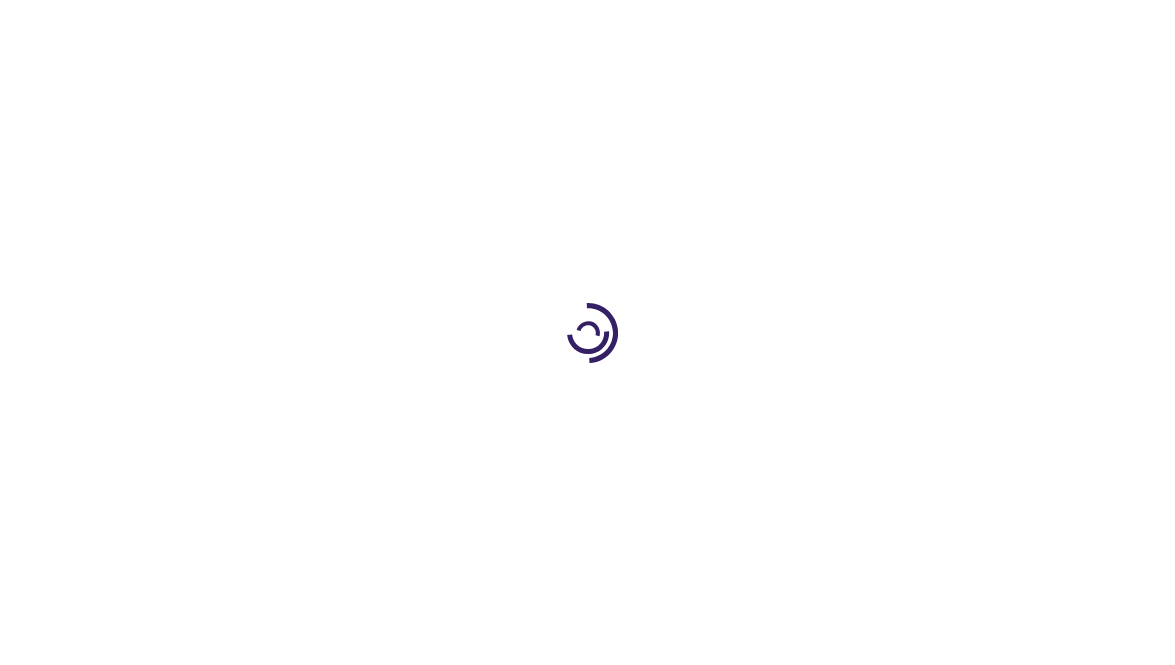 scroll, scrollTop: 0, scrollLeft: 0, axis: both 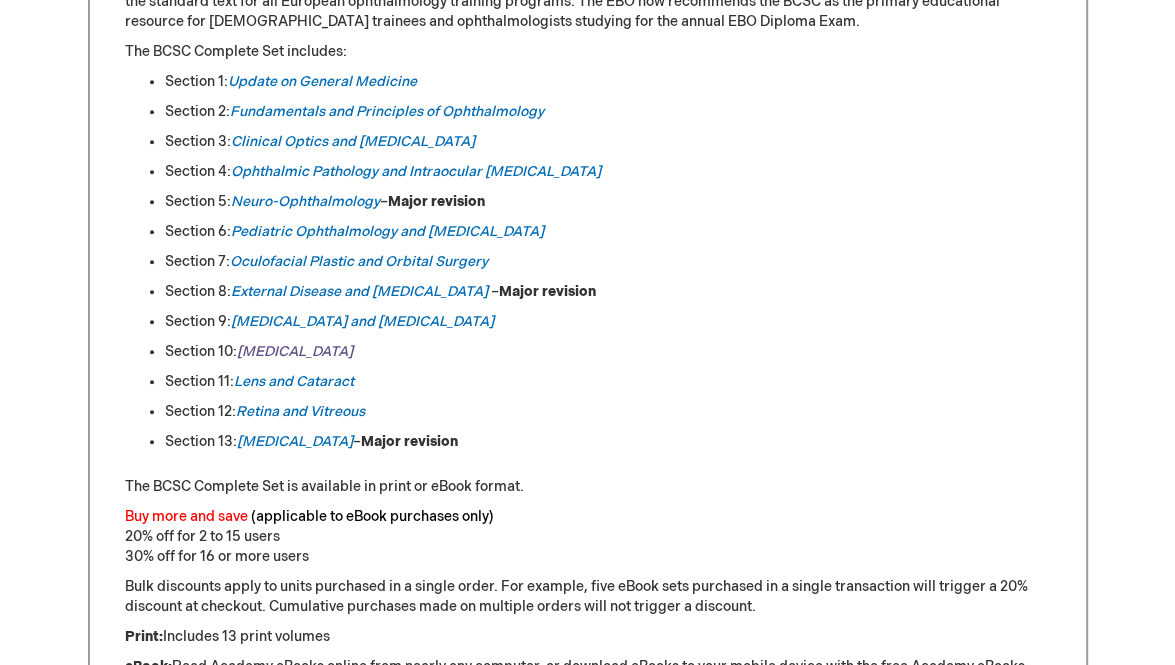 click on "[MEDICAL_DATA]" at bounding box center [295, 351] 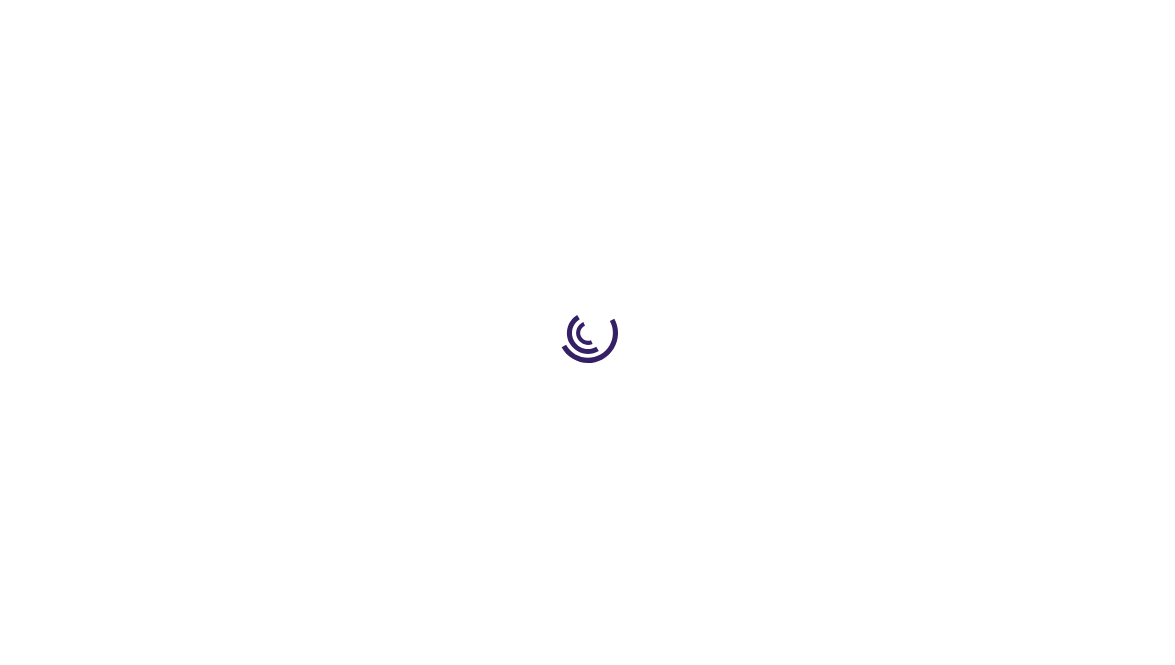 scroll, scrollTop: 0, scrollLeft: 0, axis: both 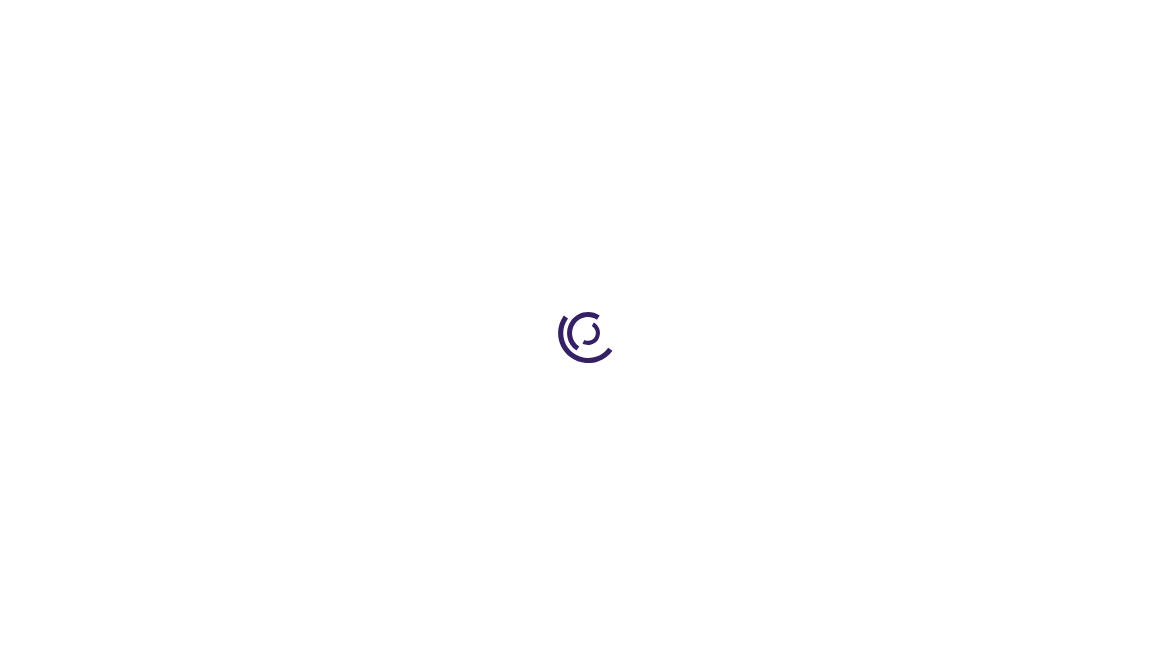 type on "0" 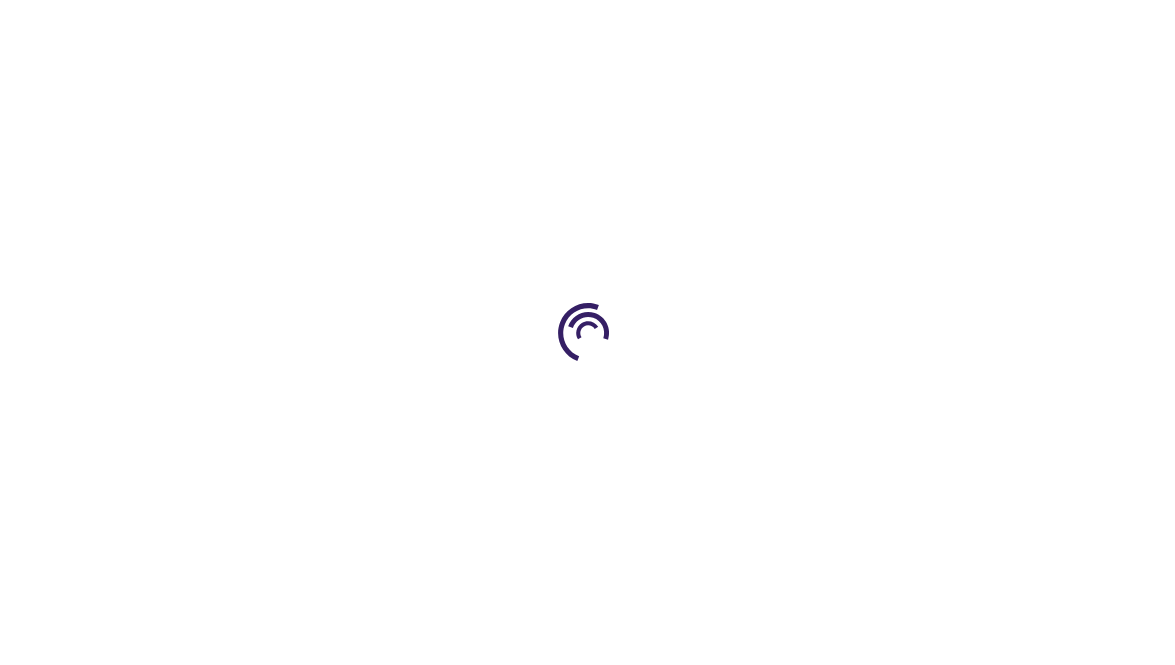 type on "0" 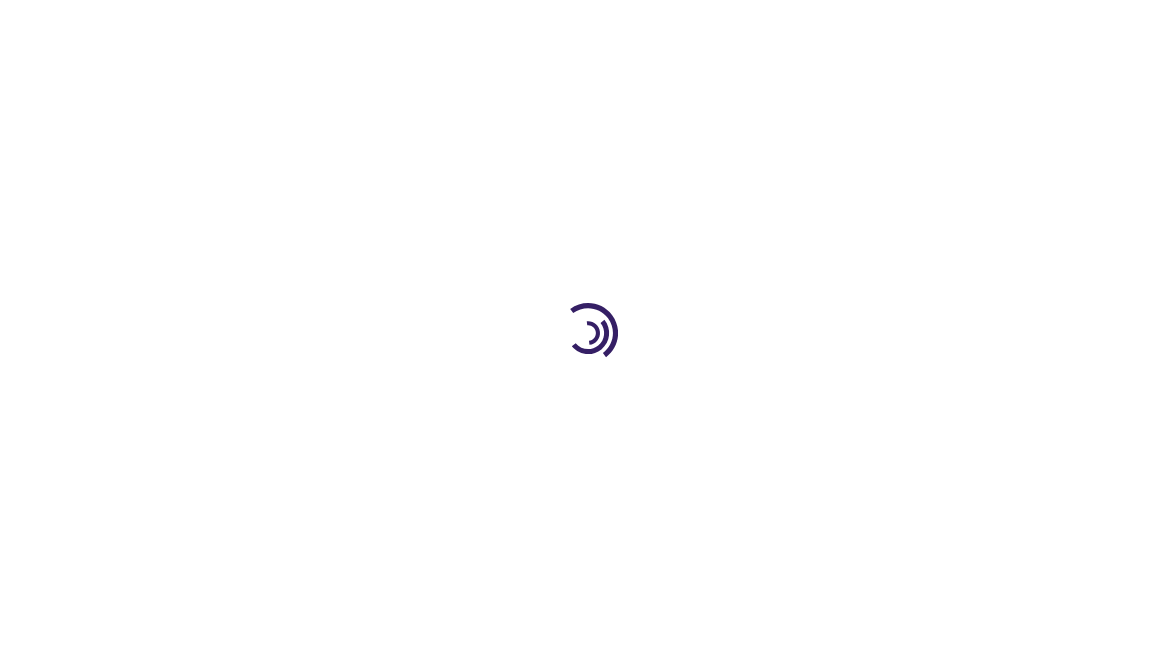 type on "0" 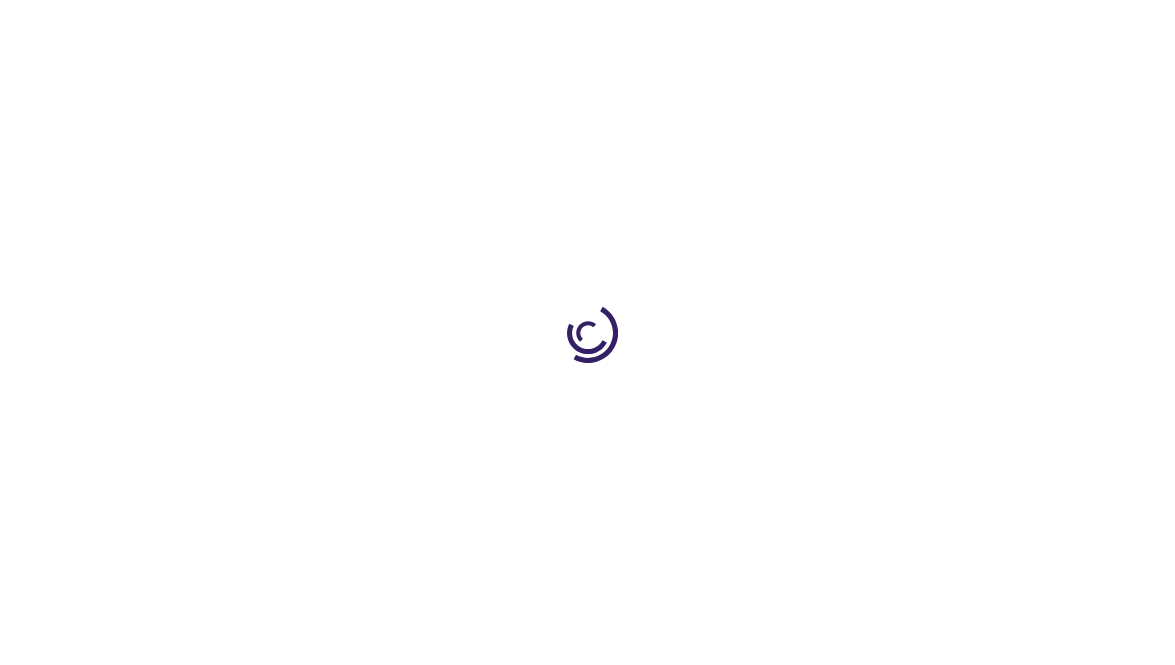 scroll, scrollTop: 0, scrollLeft: 0, axis: both 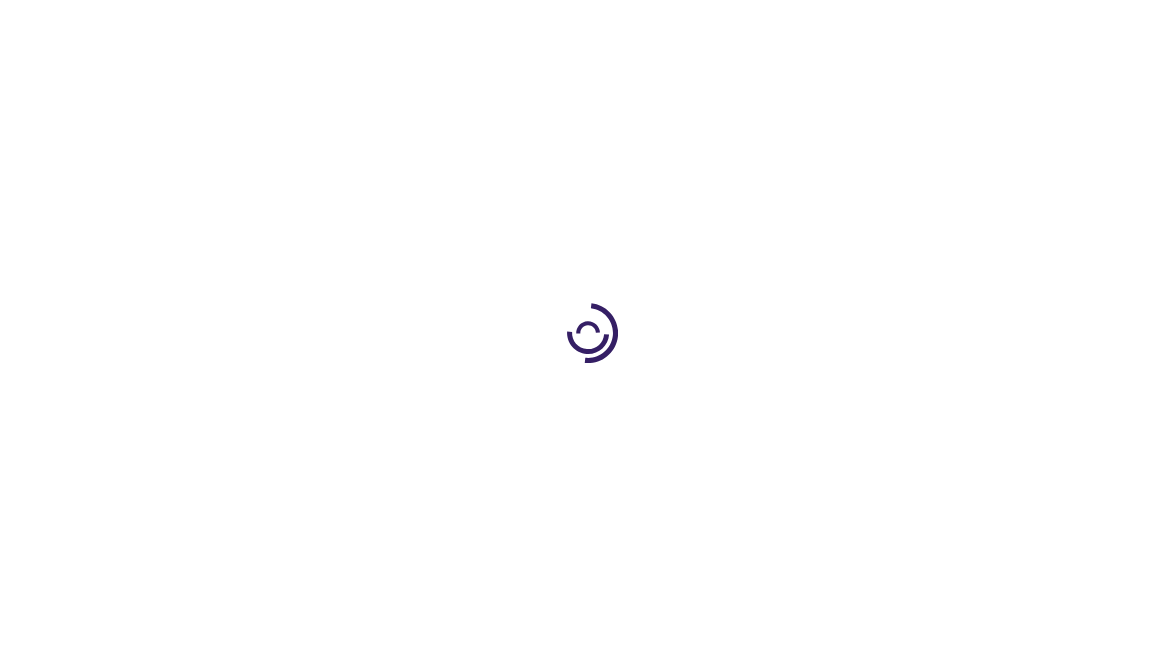 type on "0" 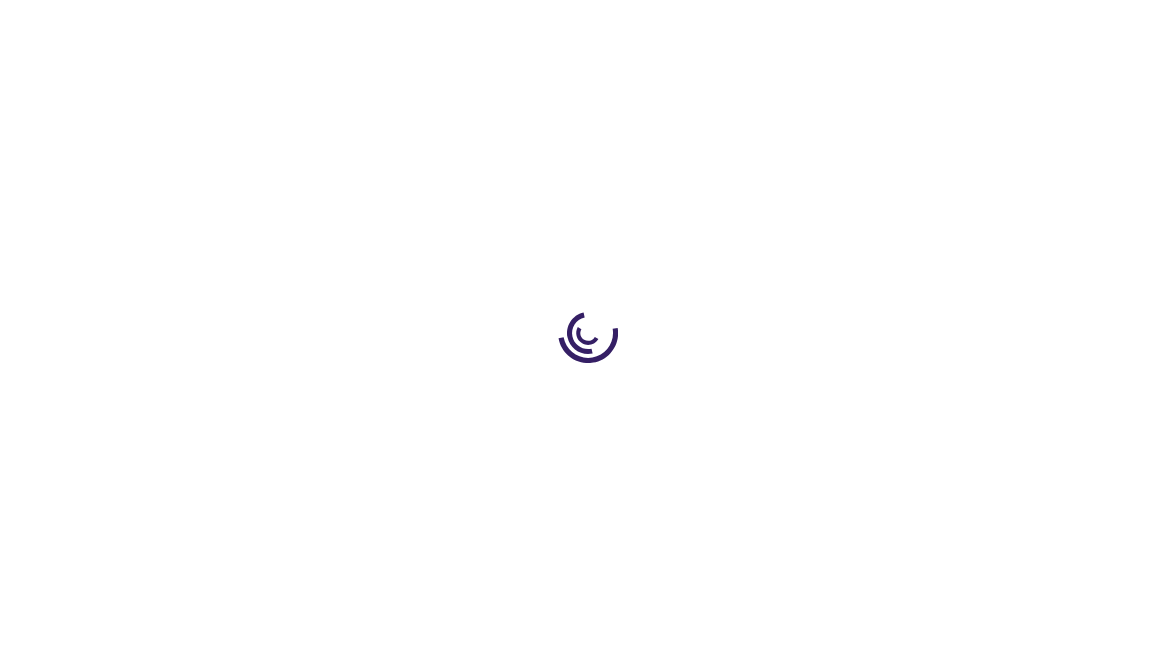 type on "0" 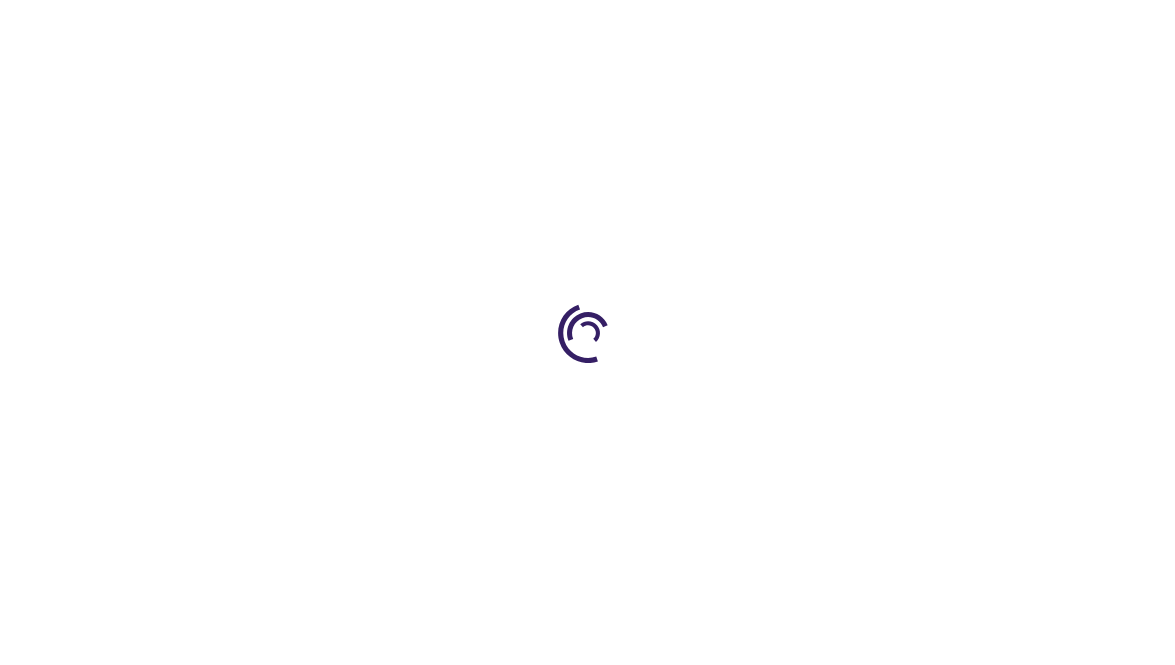 type on "0" 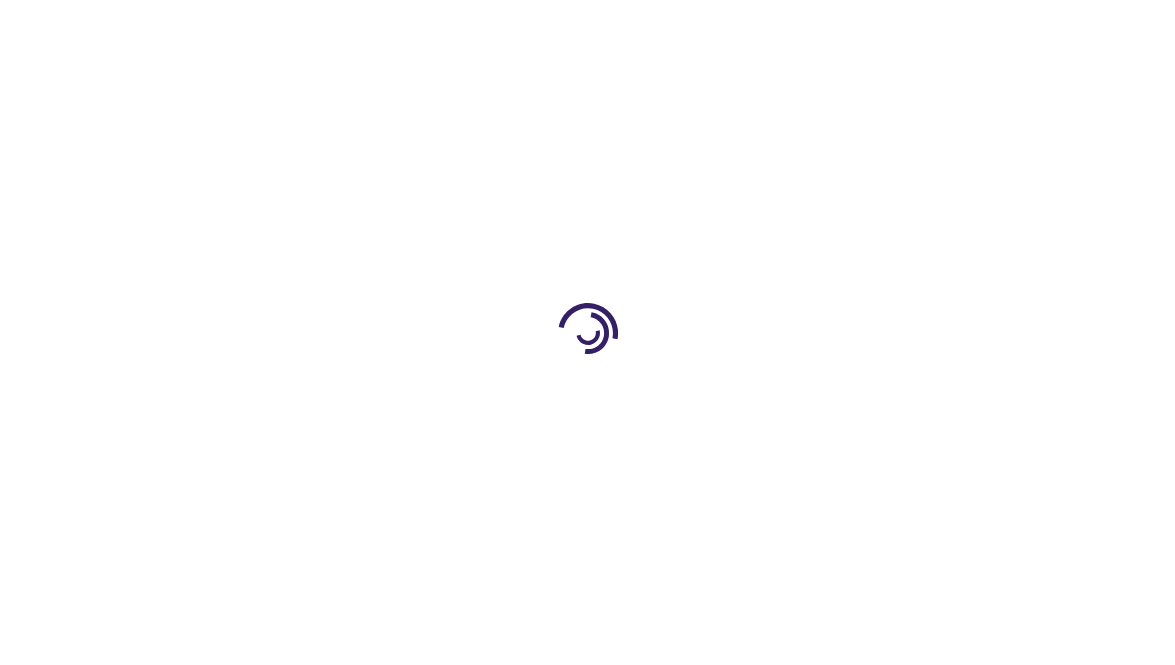 scroll, scrollTop: 1399, scrollLeft: 0, axis: vertical 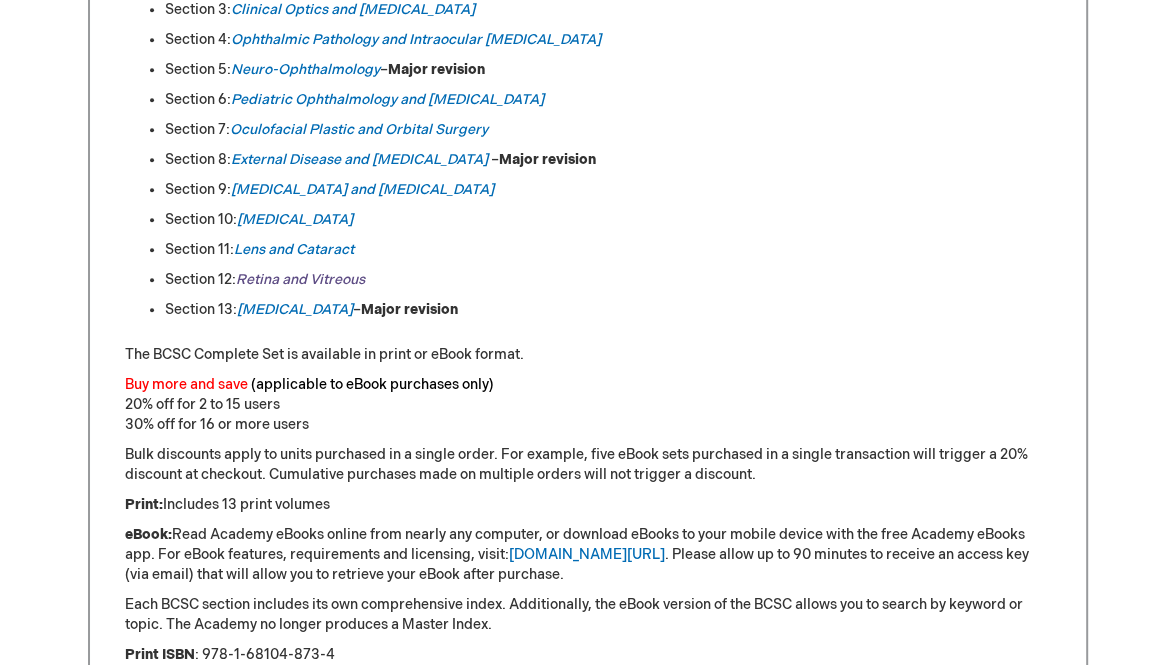 click on "Retina and Vitreous" at bounding box center [300, 279] 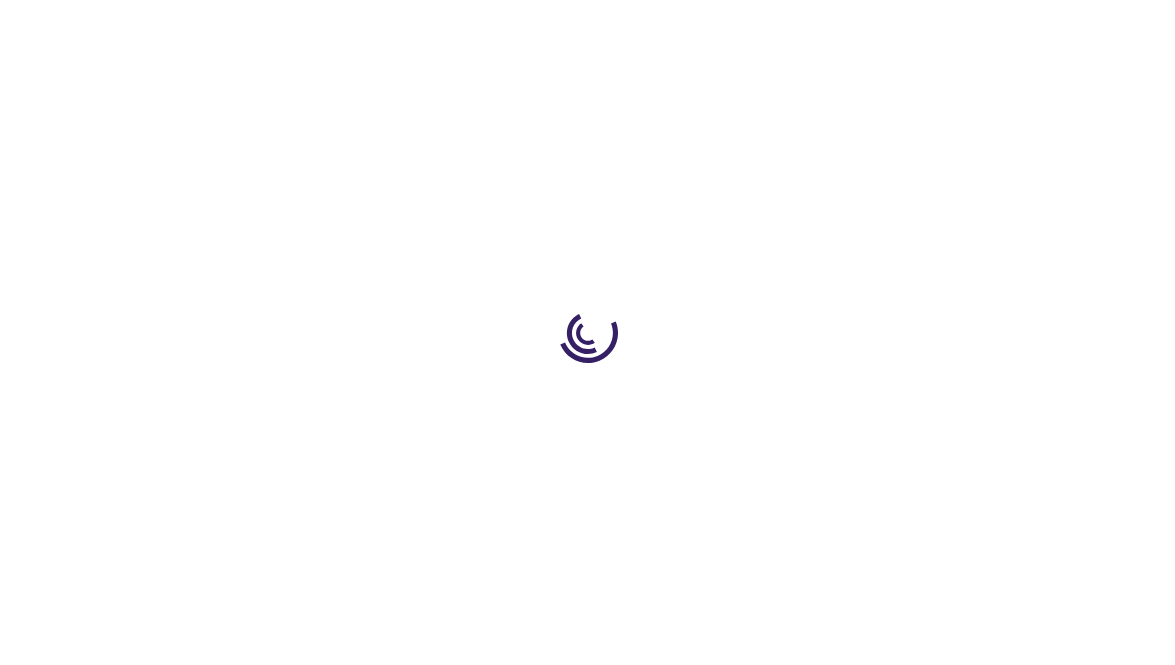 scroll, scrollTop: 0, scrollLeft: 0, axis: both 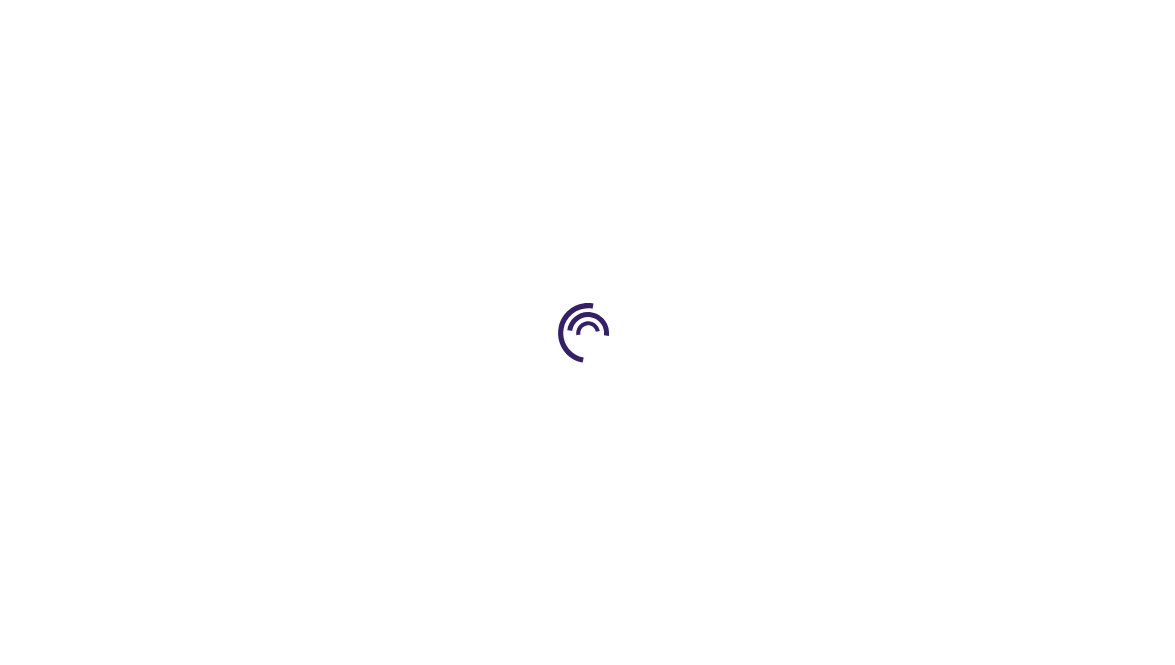 type on "0" 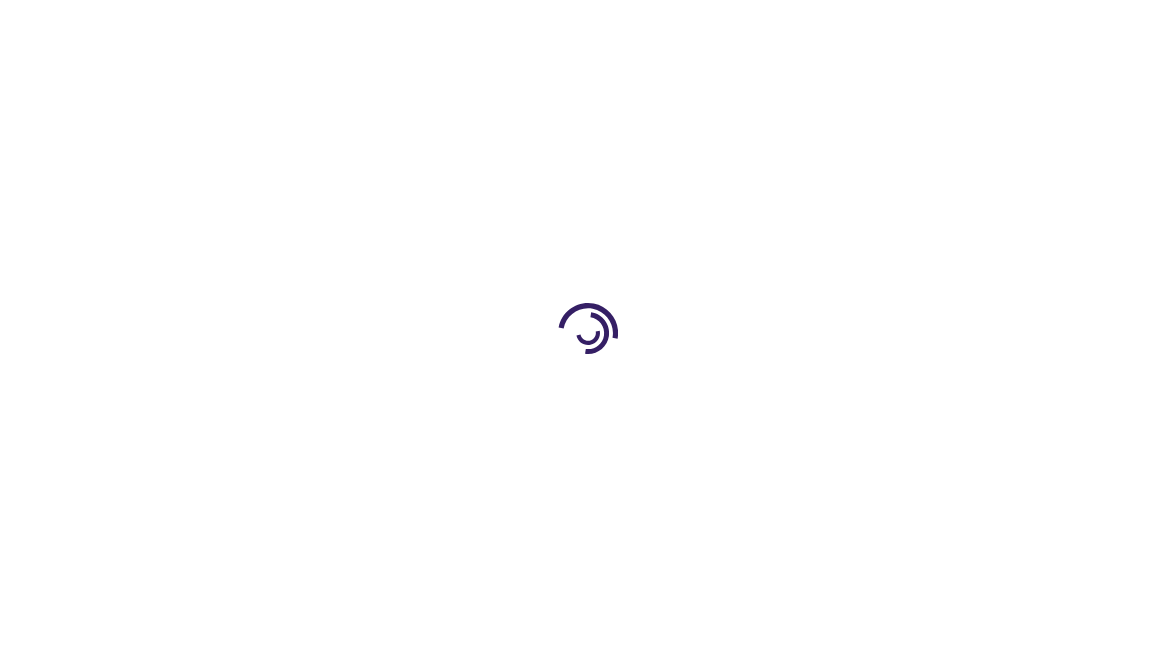 type on "0" 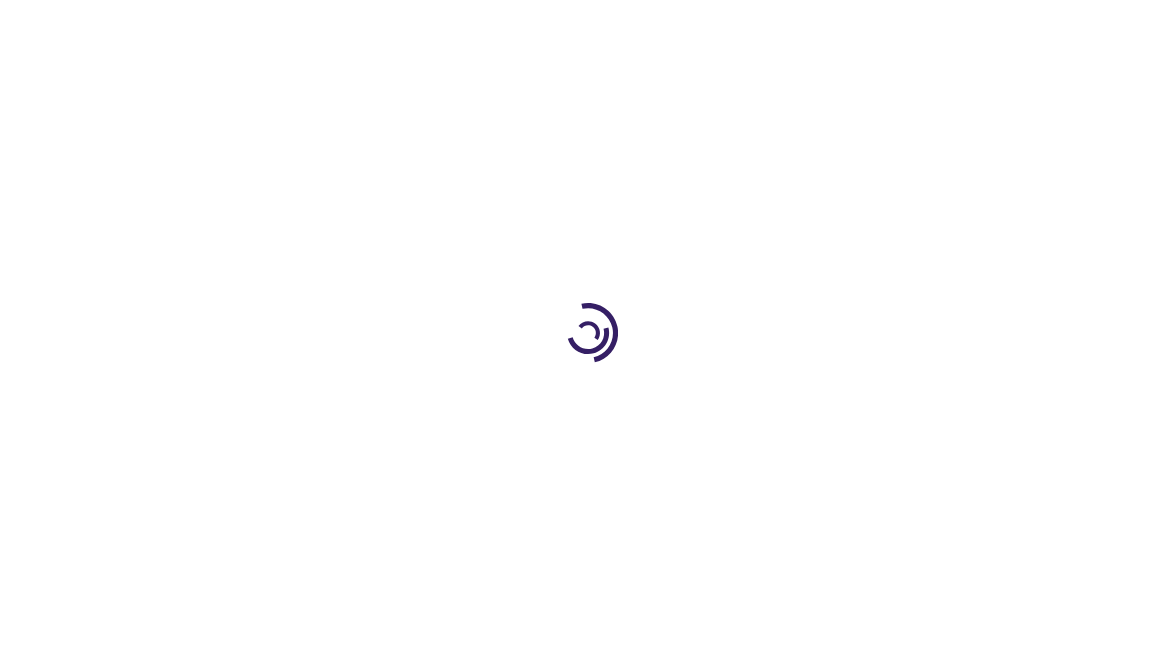 type on "0" 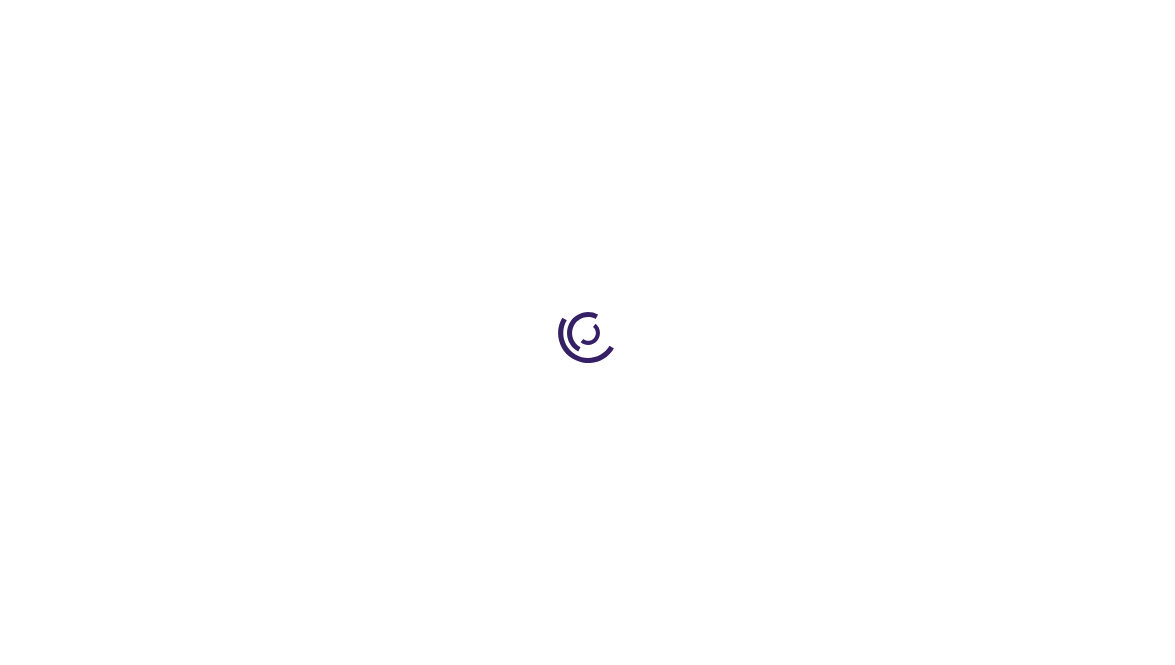 scroll, scrollTop: 0, scrollLeft: 0, axis: both 